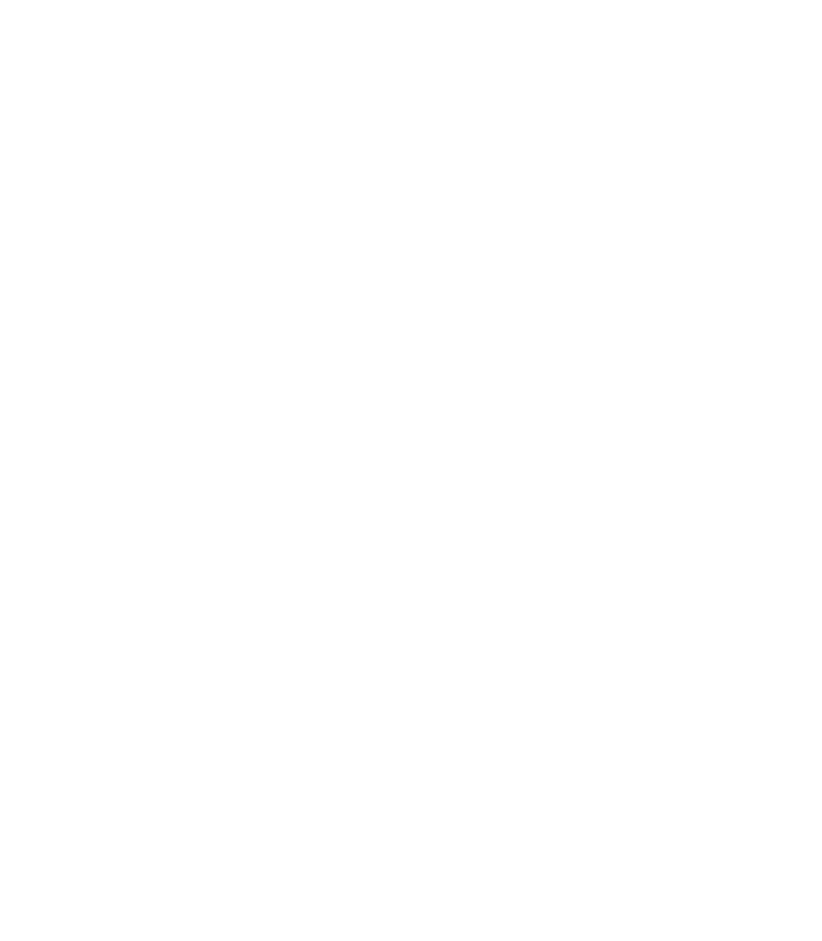 scroll, scrollTop: 0, scrollLeft: 0, axis: both 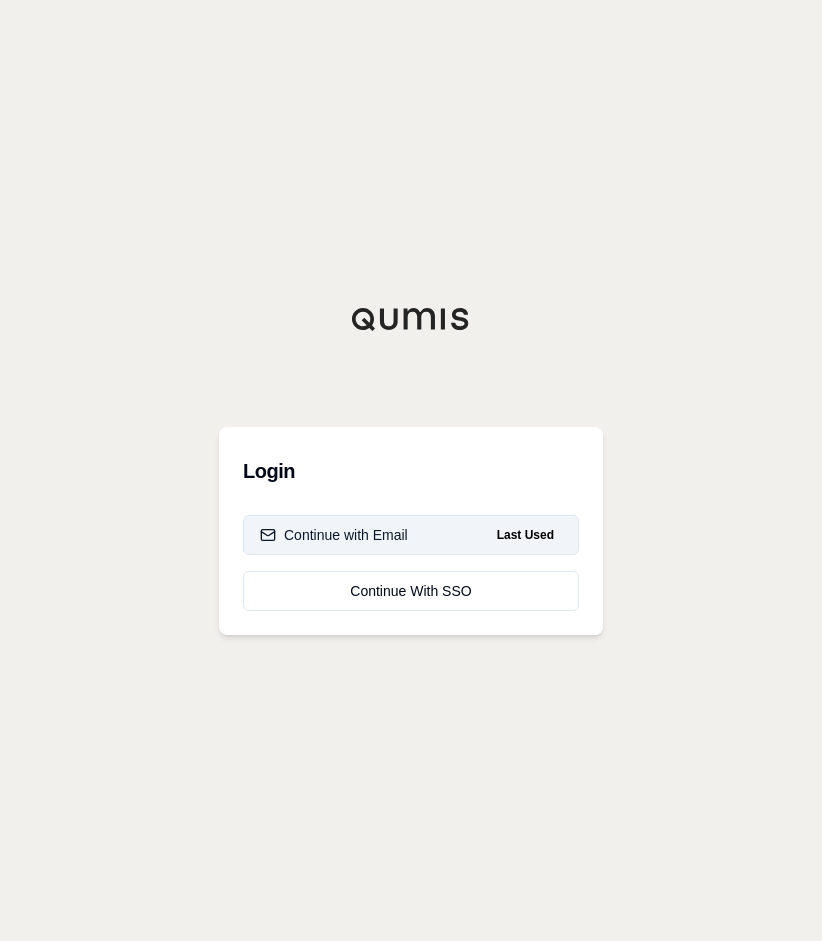 click on "Continue with Email Last Used" at bounding box center (411, 535) 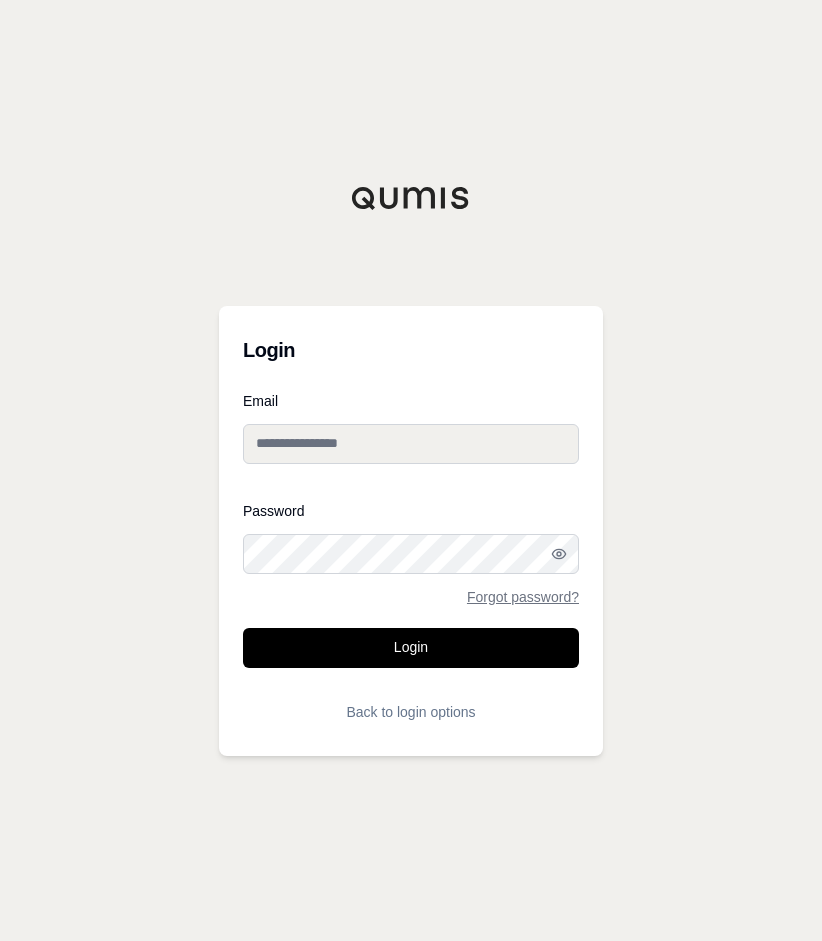 type on "**********" 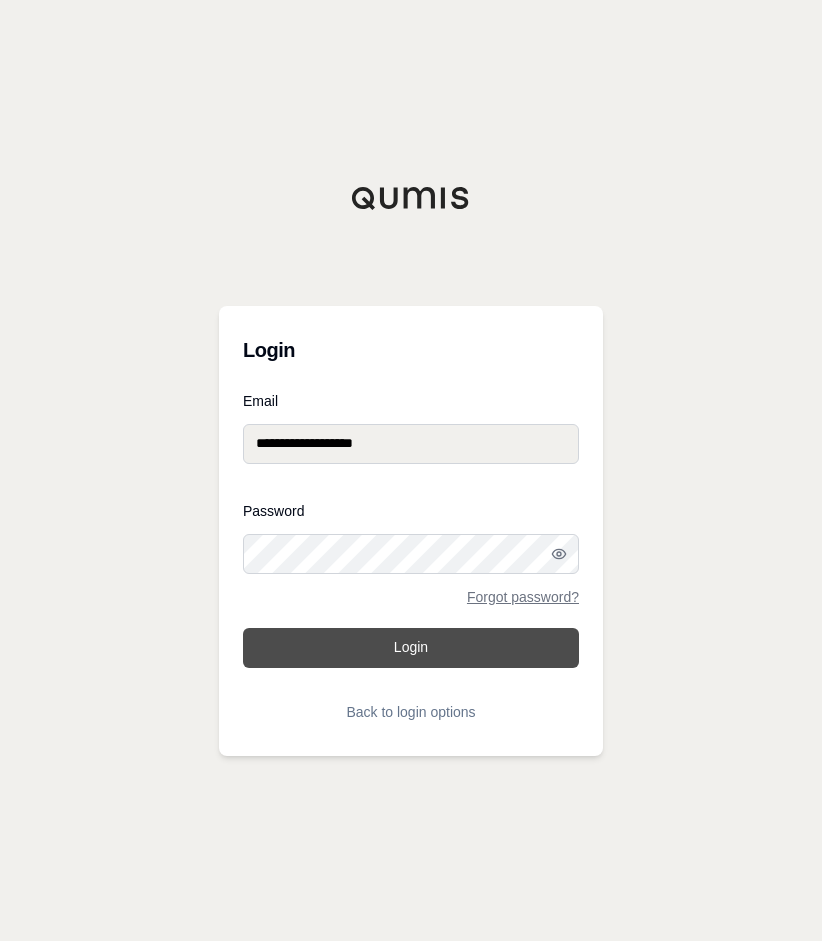 click on "Login" at bounding box center [411, 648] 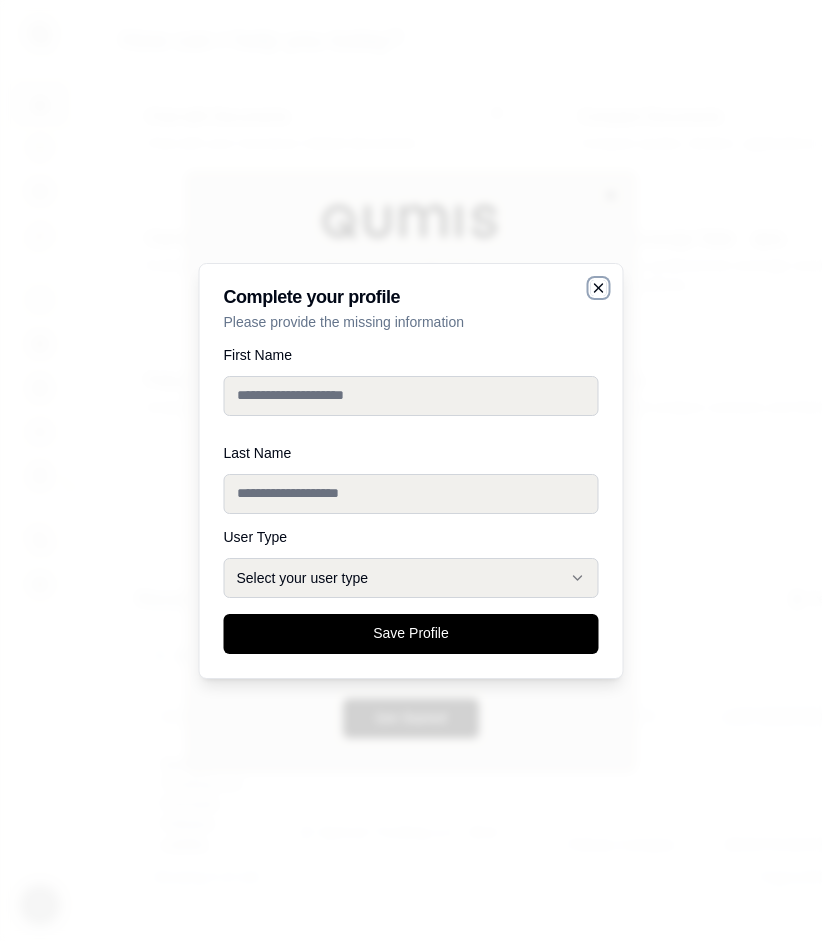 click 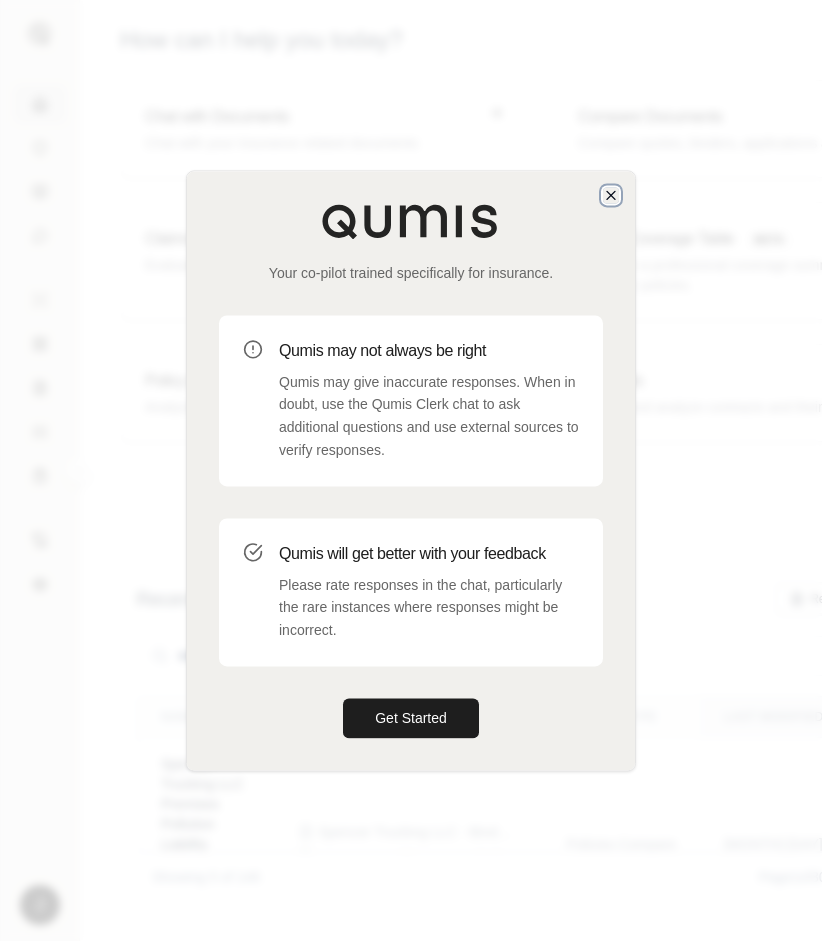 click 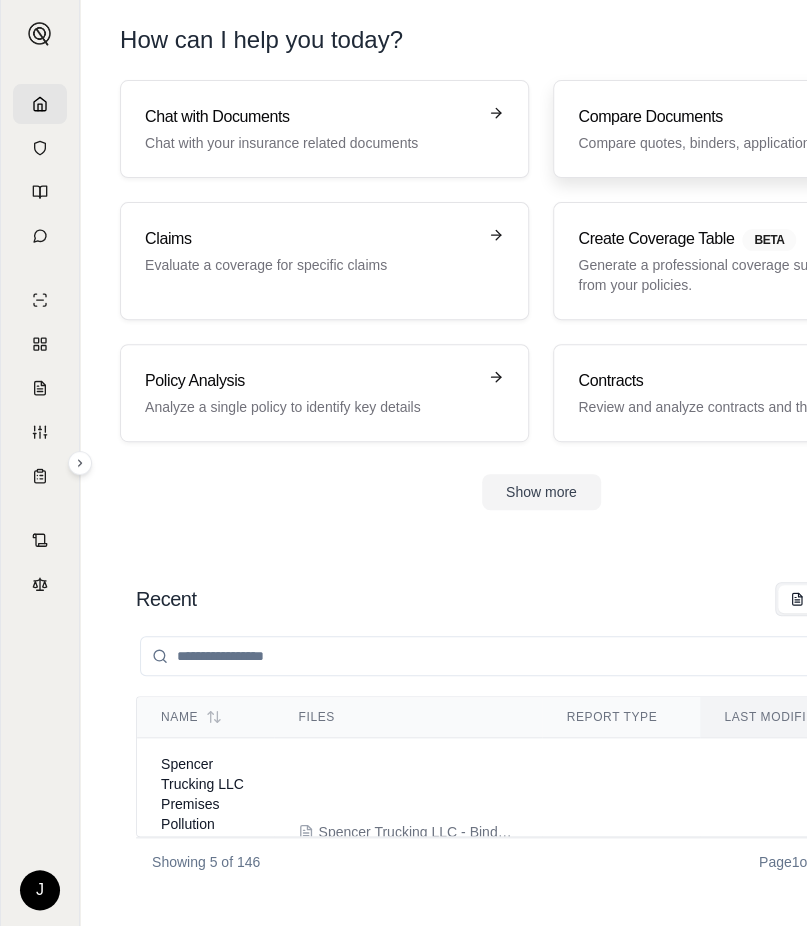 click on "Compare quotes, binders, applications and policies" at bounding box center [743, 143] 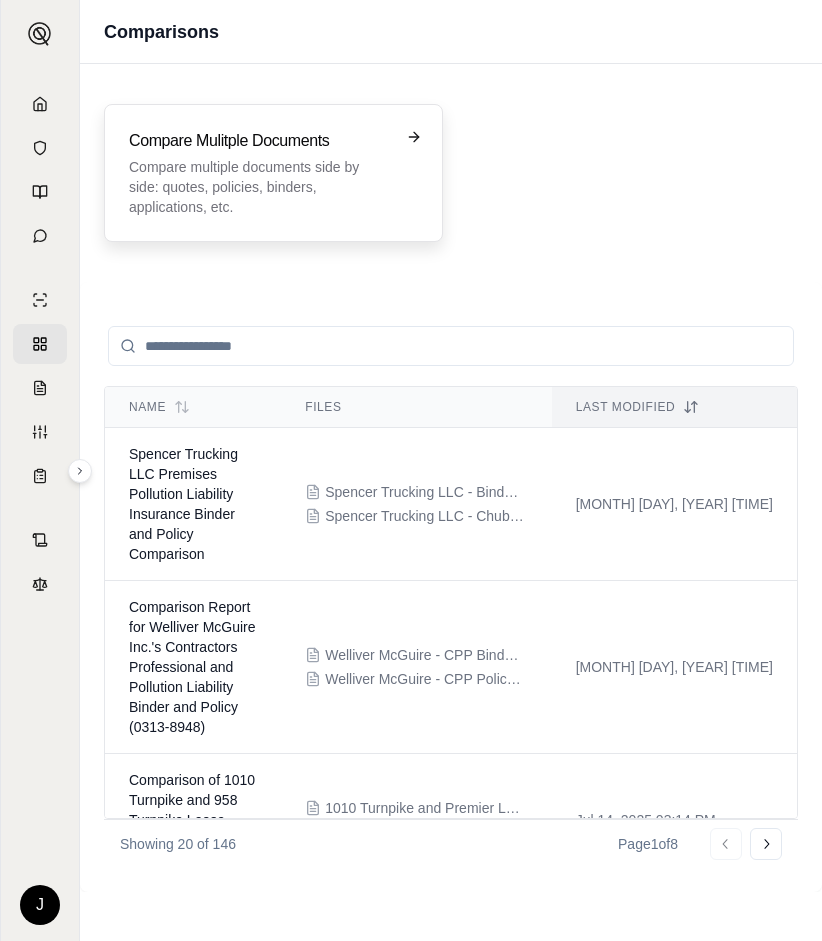click on "Compare Mulitple Documents Compare multiple documents side by side: quotes, policies, binders, applications, etc." at bounding box center [273, 173] 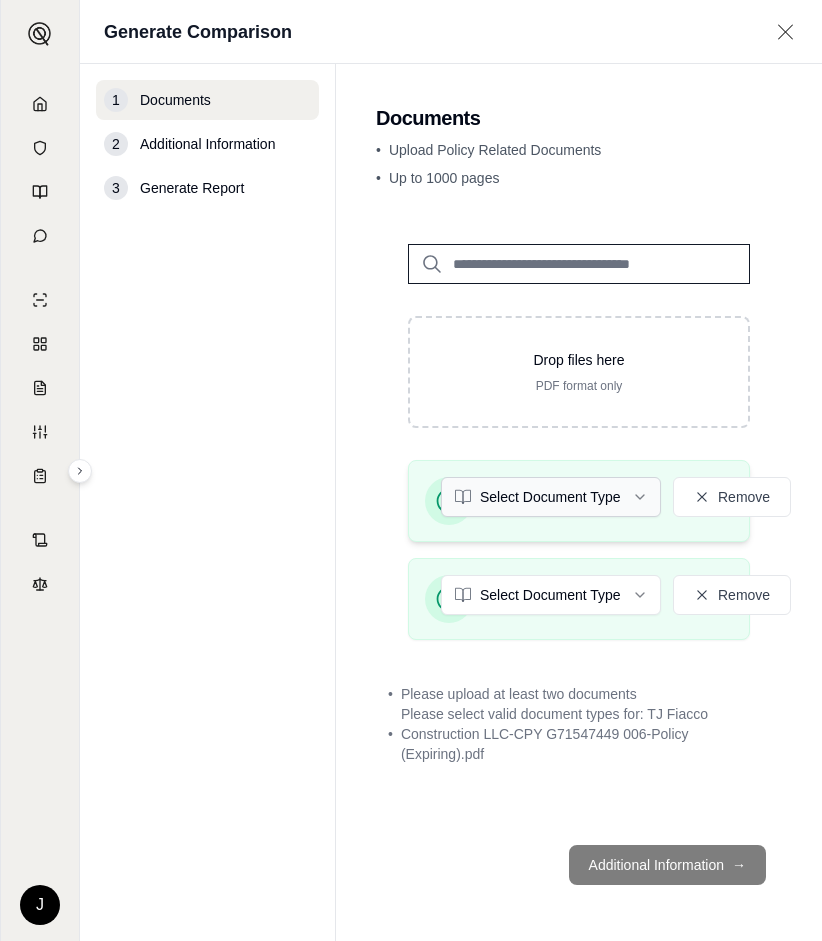 click on "J Generate Comparison 1 Documents 2 Additional Information 3 Generate Report Documents • Upload Policy Related Documents • Up to 1000 pages Drop files here PDF format only TJ Fiacco Construction LLC-CPY G71547449 006-Policy.pdf Select Document Type Remove TJ Fiacco Construction LLC-CPY G71547449 006-Policy (Expiring).pdf Select Document Type Remove • Please upload at least two documents • Please select valid document types for: TJ Fiacco Construction LLC-CPY G71547449 006-Policy (Expiring).pdf Additional Information →" at bounding box center [411, 470] 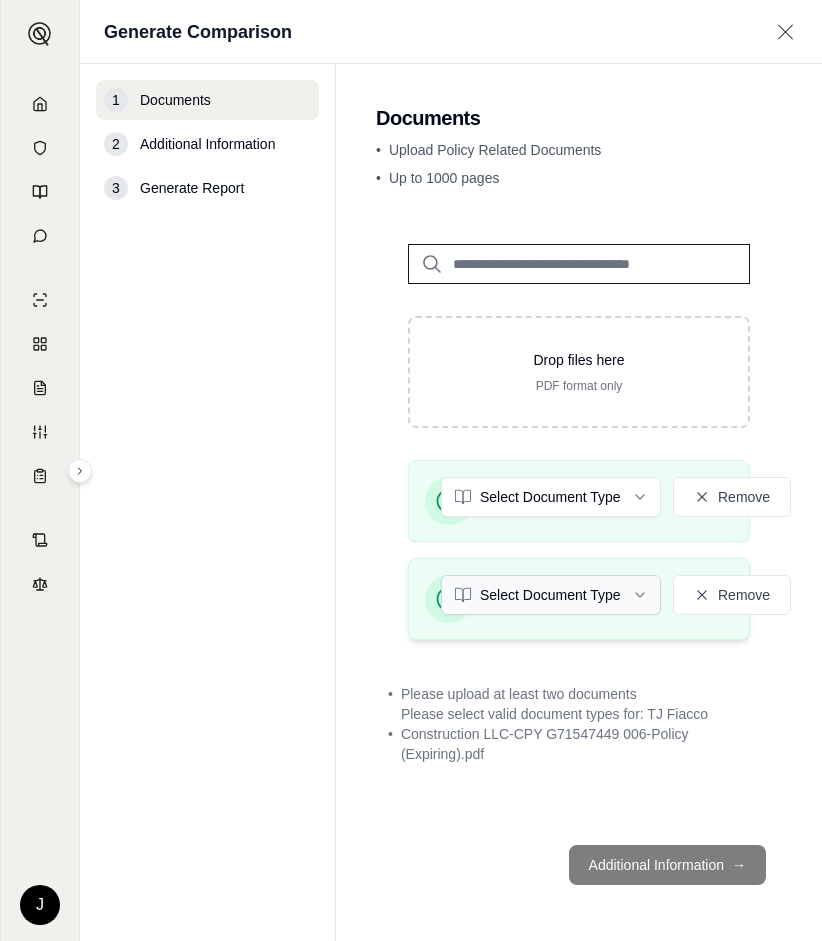 click on "J Generate Comparison 1 Documents 2 Additional Information 3 Generate Report Documents • Upload Policy Related Documents • Up to 1000 pages Drop files here PDF format only TJ Fiacco Construction LLC-CPY G71547449 006-Policy.pdf Select Document Type Remove TJ Fiacco Construction LLC-CPY G71547449 006-Policy (Expiring).pdf Select Document Type Remove • Please upload at least two documents • Please select valid document types for: TJ Fiacco Construction LLC-CPY G71547449 006-Policy (Expiring).pdf Additional Information →" at bounding box center [411, 470] 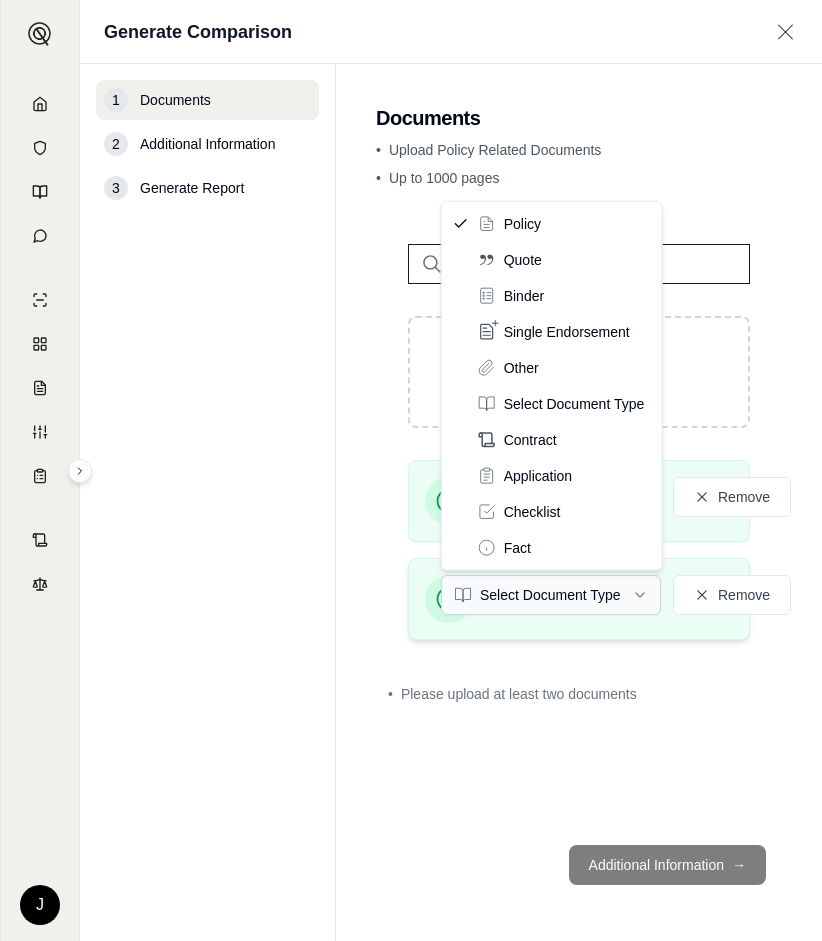 click on "J Generate Comparison 1 Documents 2 Additional Information 3 Generate Report Documents • Upload Policy Related Documents • Up to 1000 pages Drop files here PDF format only TJ Fiacco Construction LLC-CPY G71547449 006-Policy.pdf Policy Remove TJ Fiacco Construction LLC-CPY G71547449 006-Policy (Expiring).pdf Select Document Type Remove • Please upload at least two documents Additional Information →
Policy Quote Binder Single Endorsement Other Select Document Type Contract Application Checklist Fact" at bounding box center (411, 470) 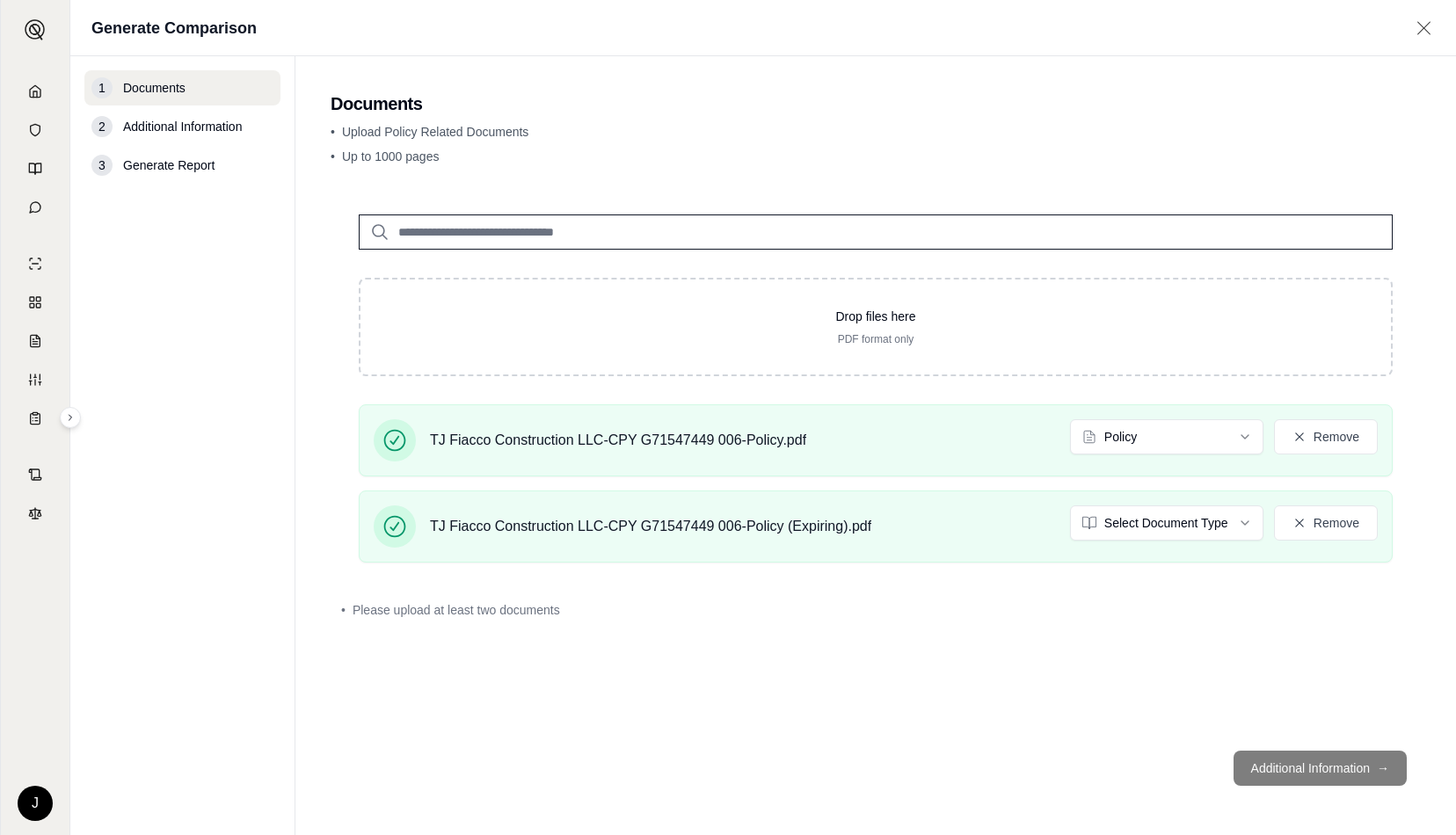 click on "Additional Information →" at bounding box center (876, 768) 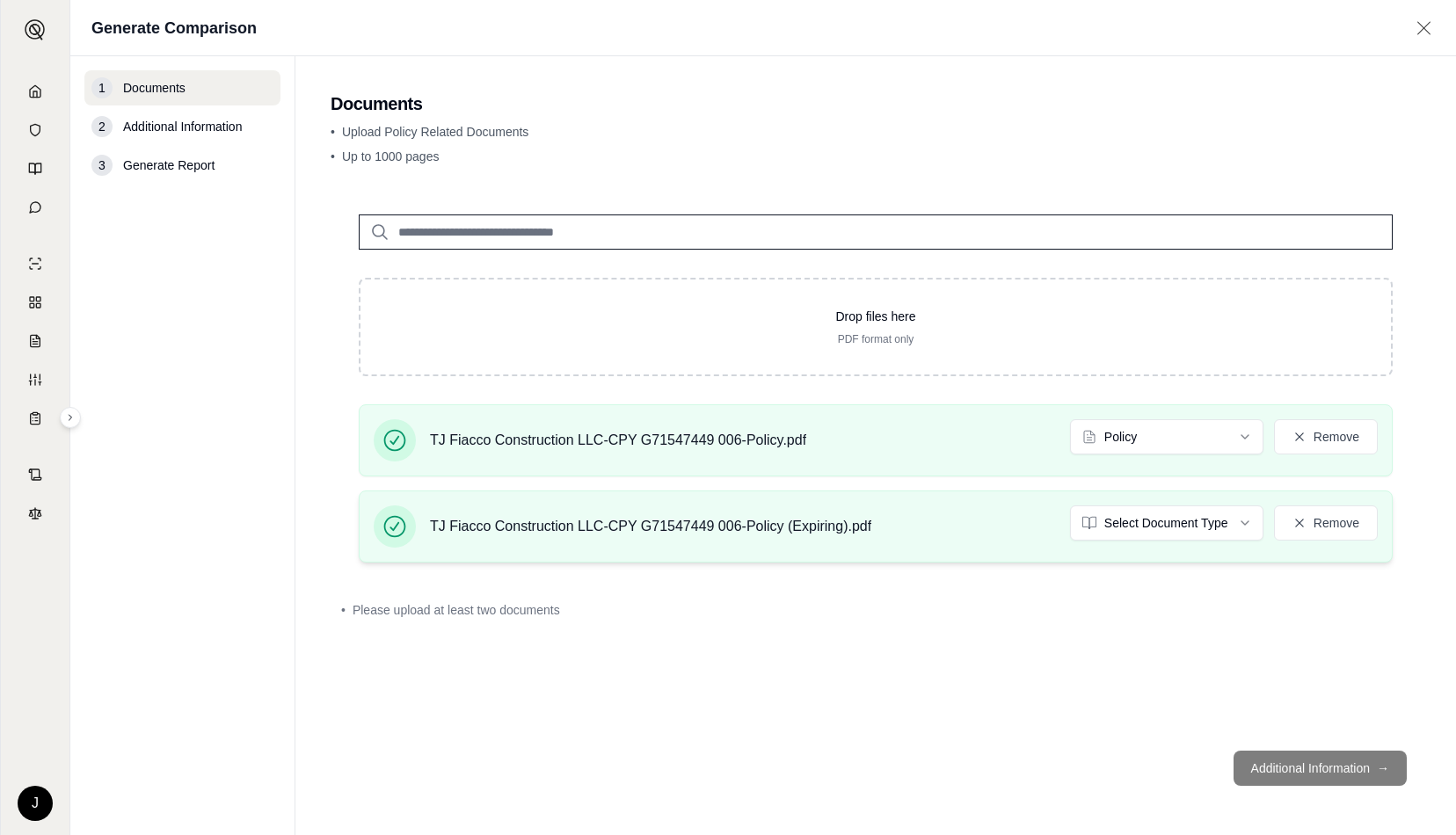 click on "TJ Fiacco Construction LLC-CPY G71547449 006-Policy (Expiring).pdf Select Document Type Remove" at bounding box center [876, 526] 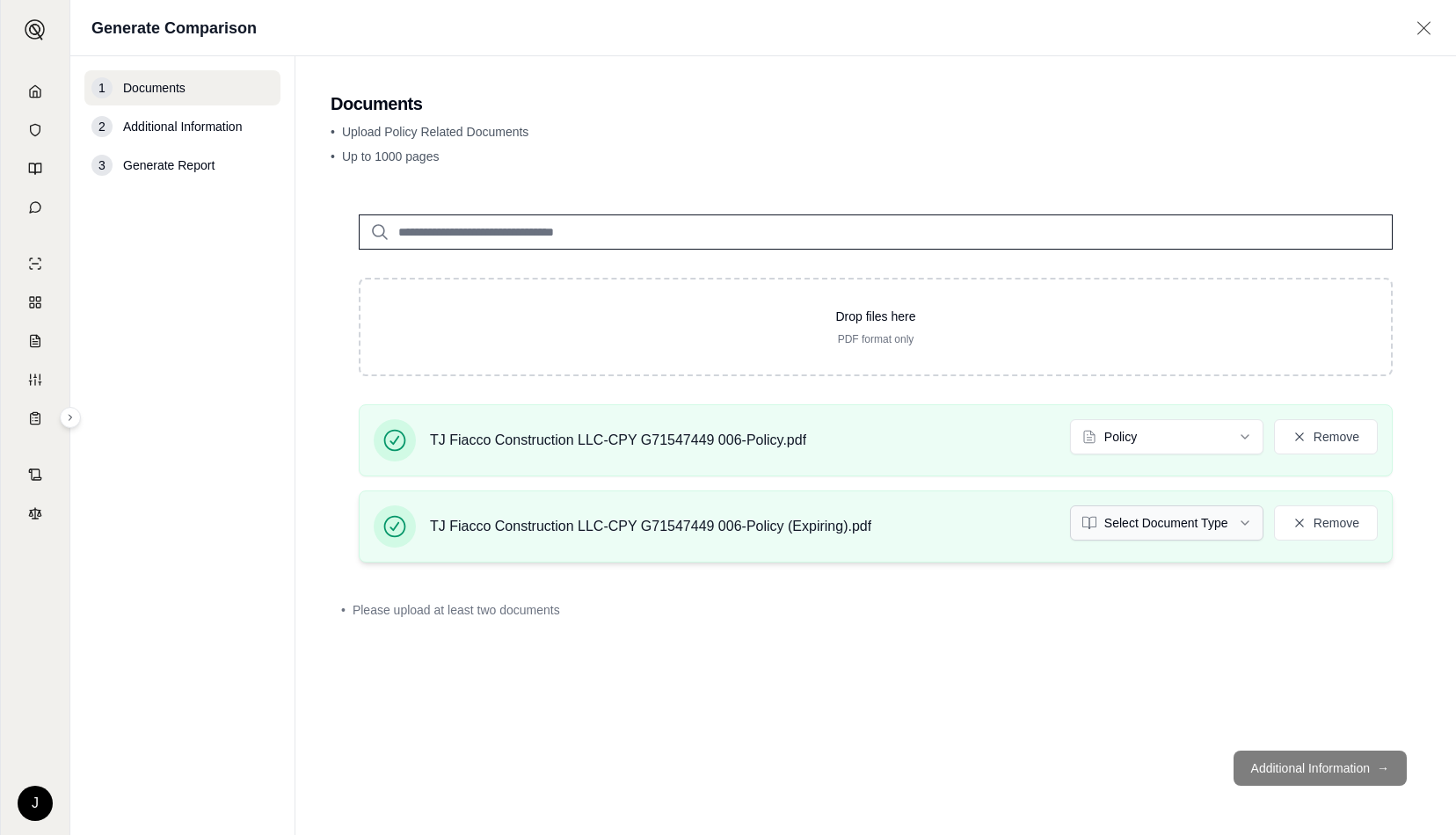 click on "J Generate Comparison 1 Documents 2 Additional Information 3 Generate Report Documents • Upload Policy Related Documents • Up to 1000 pages Drop files here PDF format only TJ Fiacco Construction LLC-CPY G71547449 006-Policy.pdf Policy Remove TJ Fiacco Construction LLC-CPY G71547449 006-Policy (Expiring).pdf Select Document Type Remove • Please upload at least two documents Additional Information →" at bounding box center [728, 418] 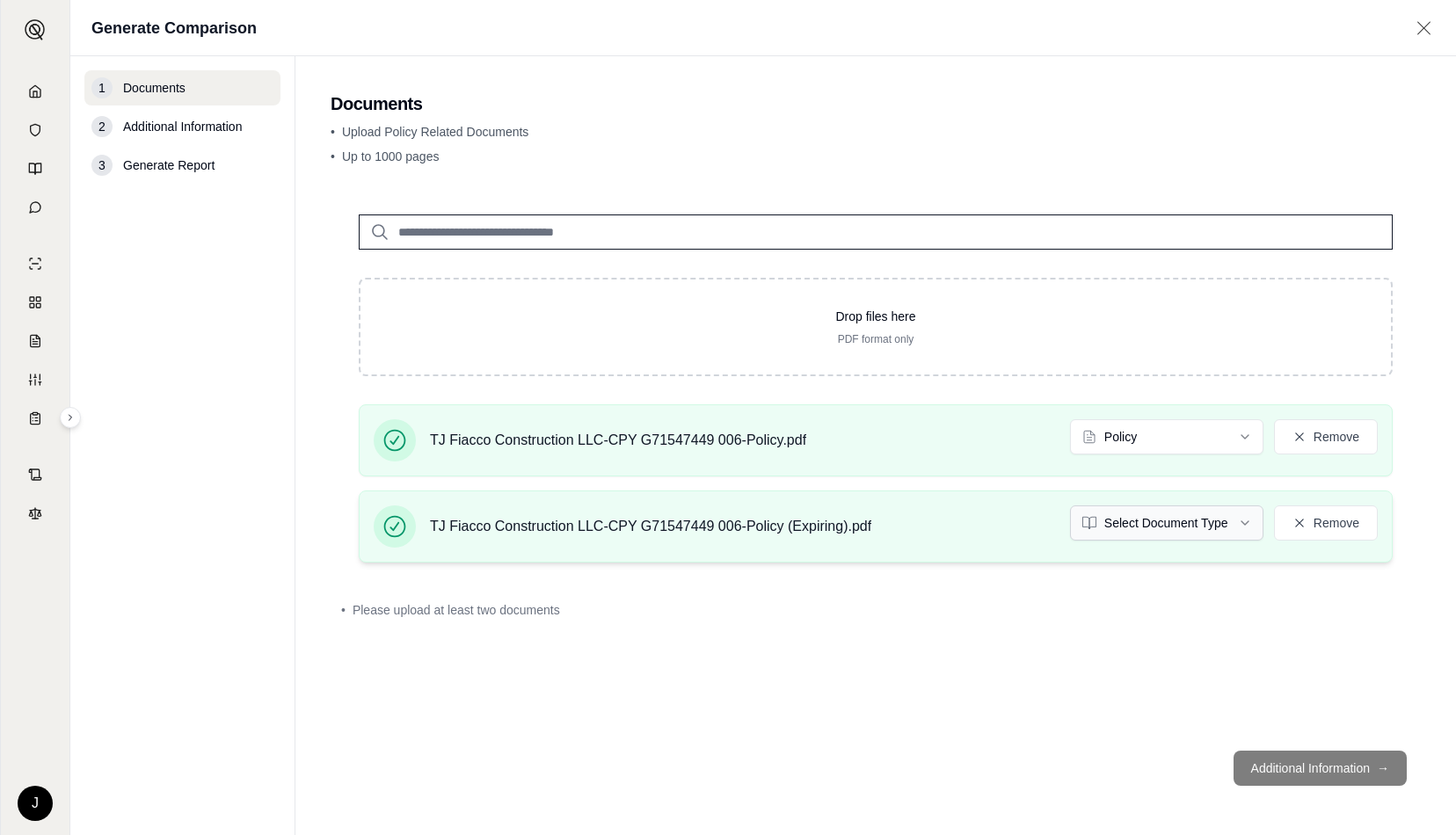click on "J Generate Comparison 1 Documents 2 Additional Information 3 Generate Report Documents • Upload Policy Related Documents • Up to 1000 pages Drop files here PDF format only TJ Fiacco Construction LLC-CPY G71547449 006-Policy.pdf Policy Remove TJ Fiacco Construction LLC-CPY G71547449 006-Policy (Expiring).pdf Select Document Type Remove • Please upload at least two documents Additional Information →" at bounding box center (728, 418) 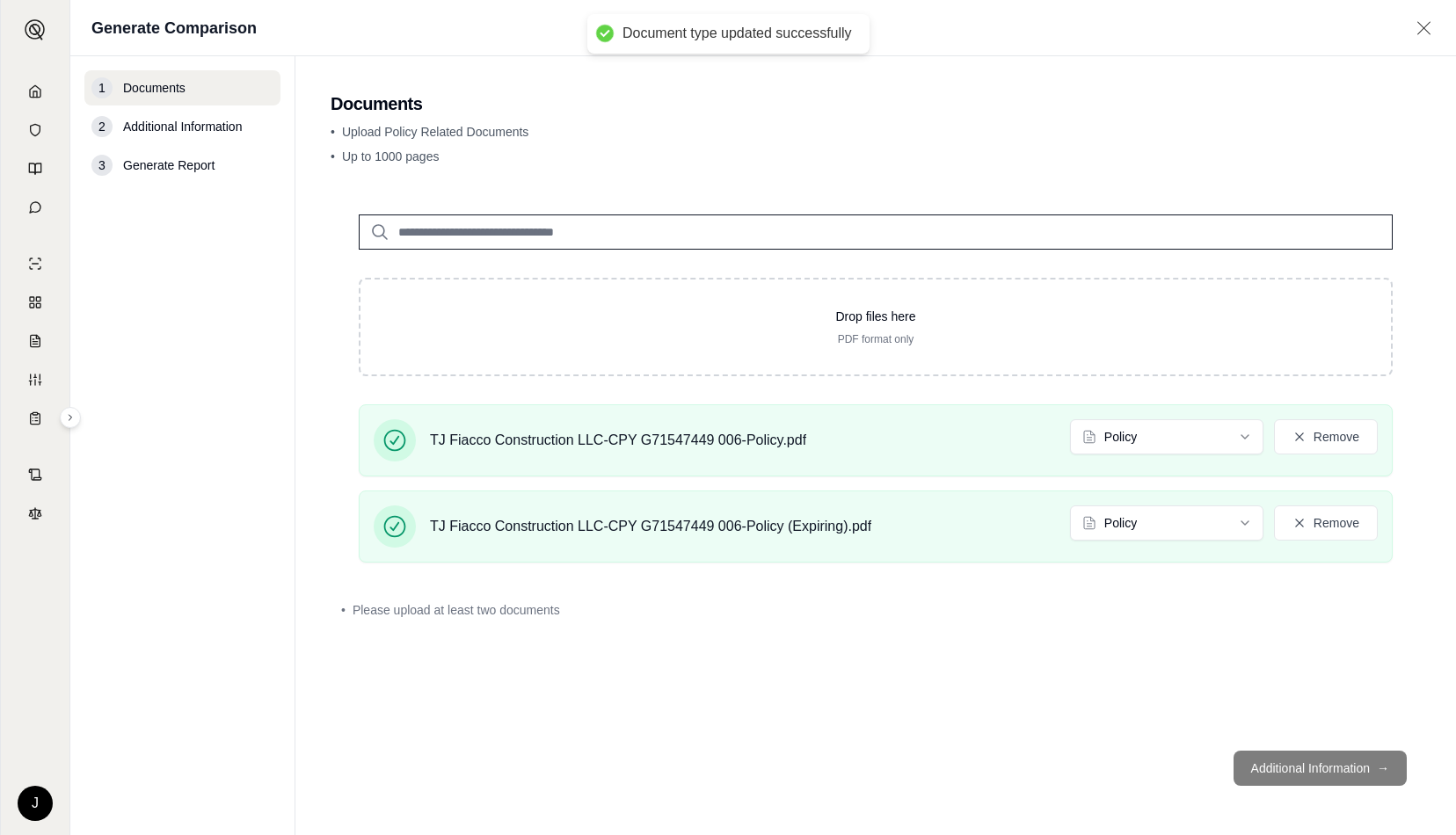 click on "Additional Information →" at bounding box center [876, 768] 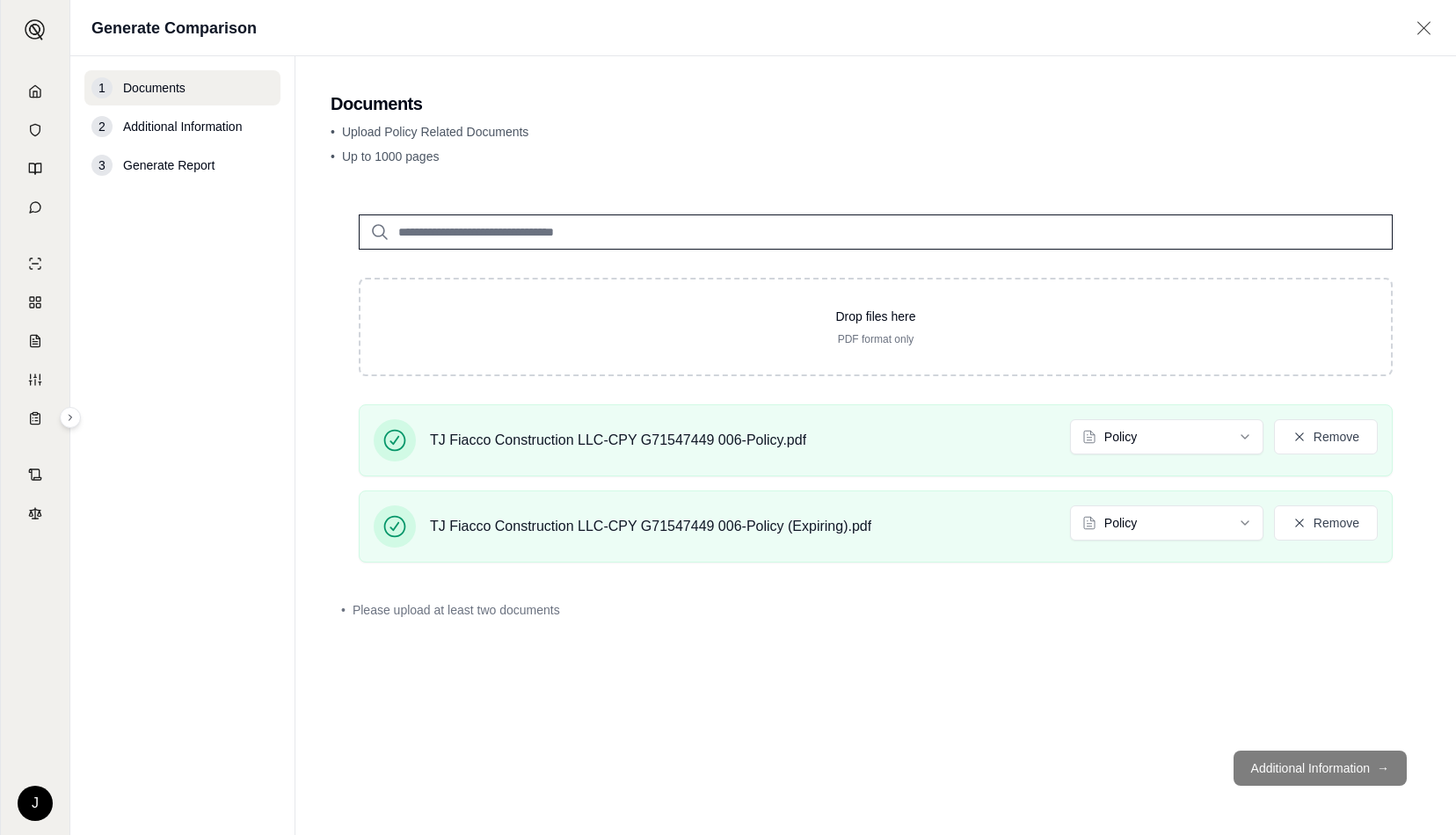 click on "Additional Information →" at bounding box center (876, 768) 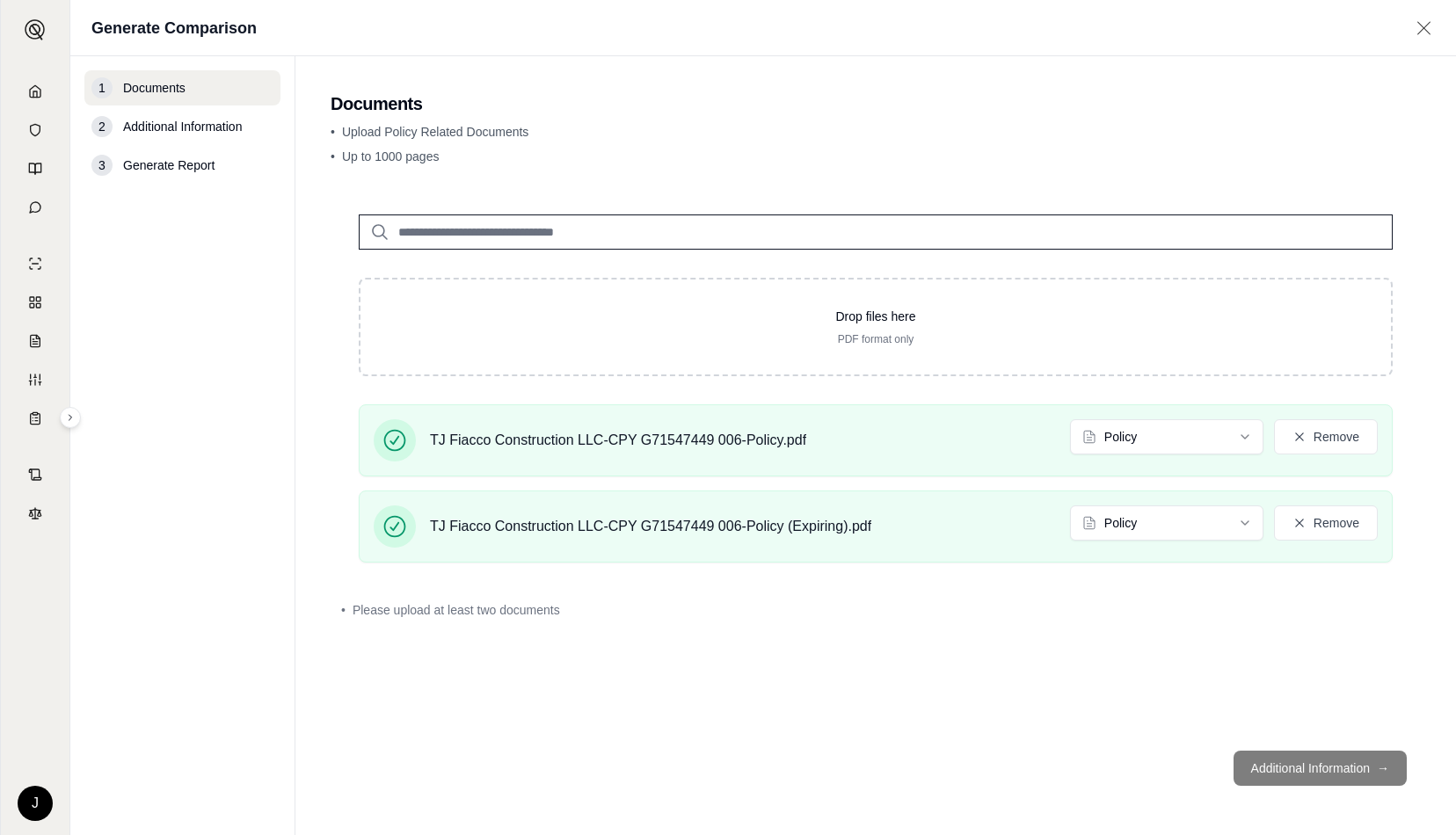 click on "Additional Information →" at bounding box center (876, 768) 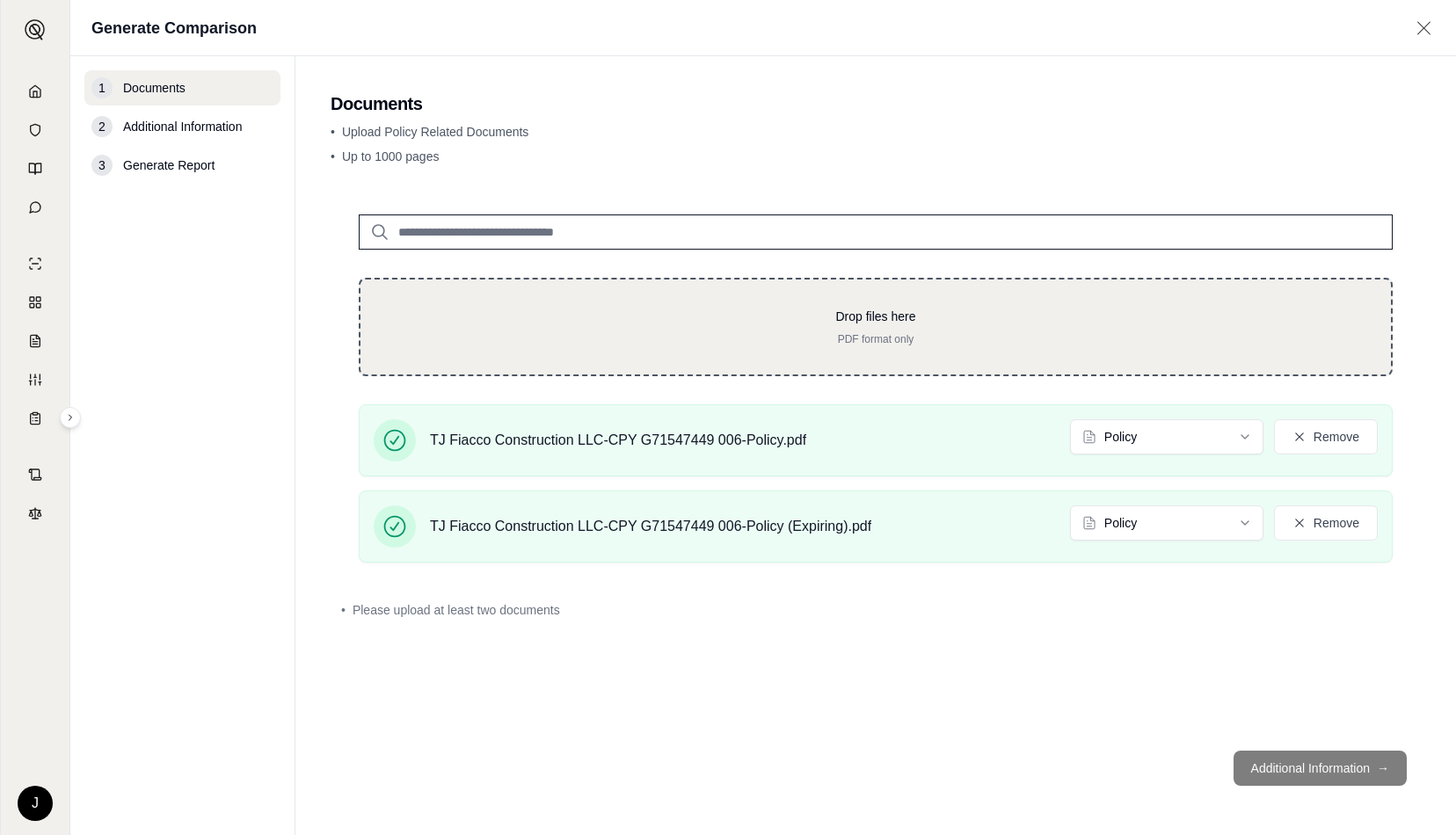 click on "Drop files here PDF format only" at bounding box center [876, 327] 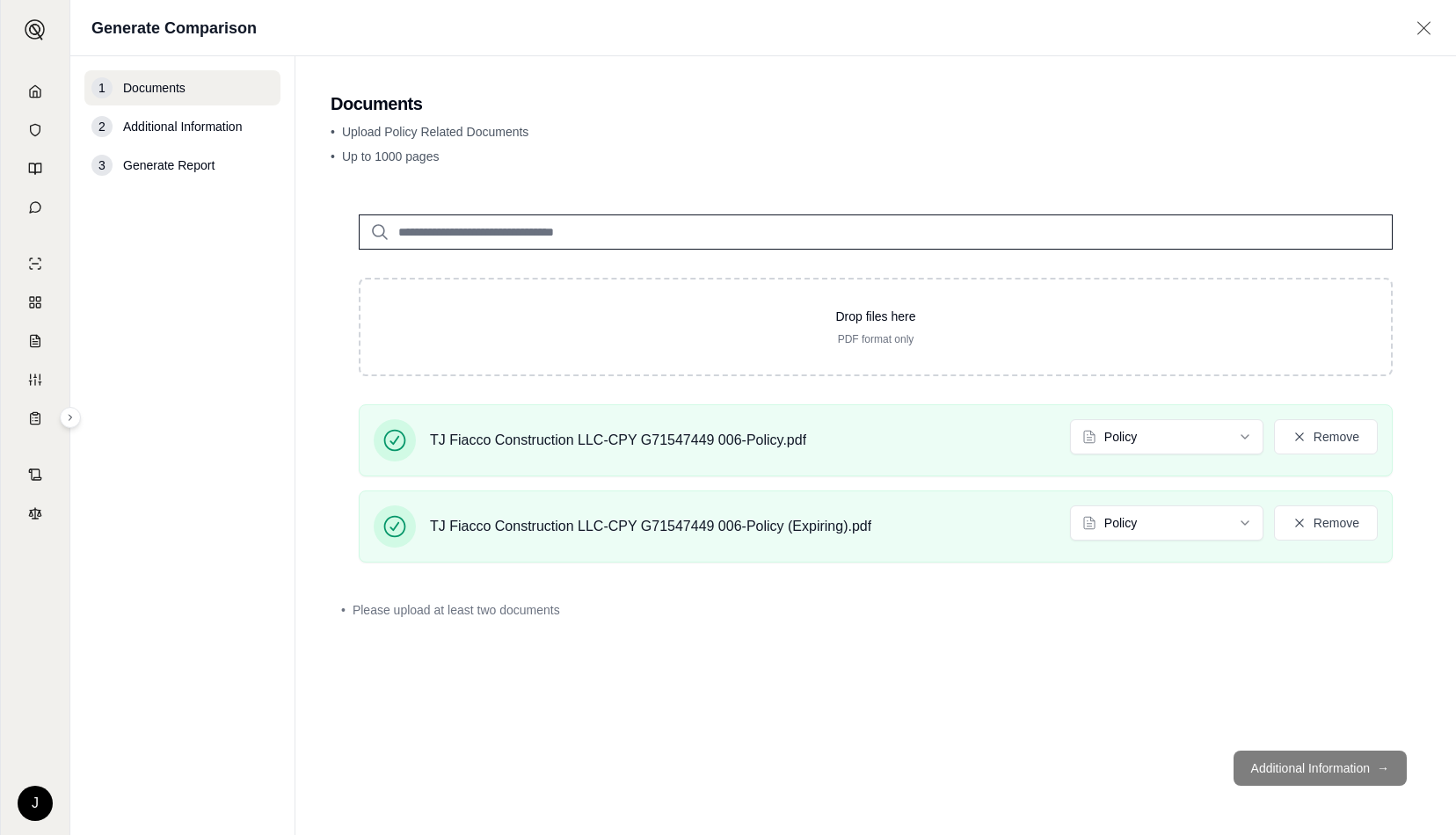 click on "Additional Information →" at bounding box center [876, 768] 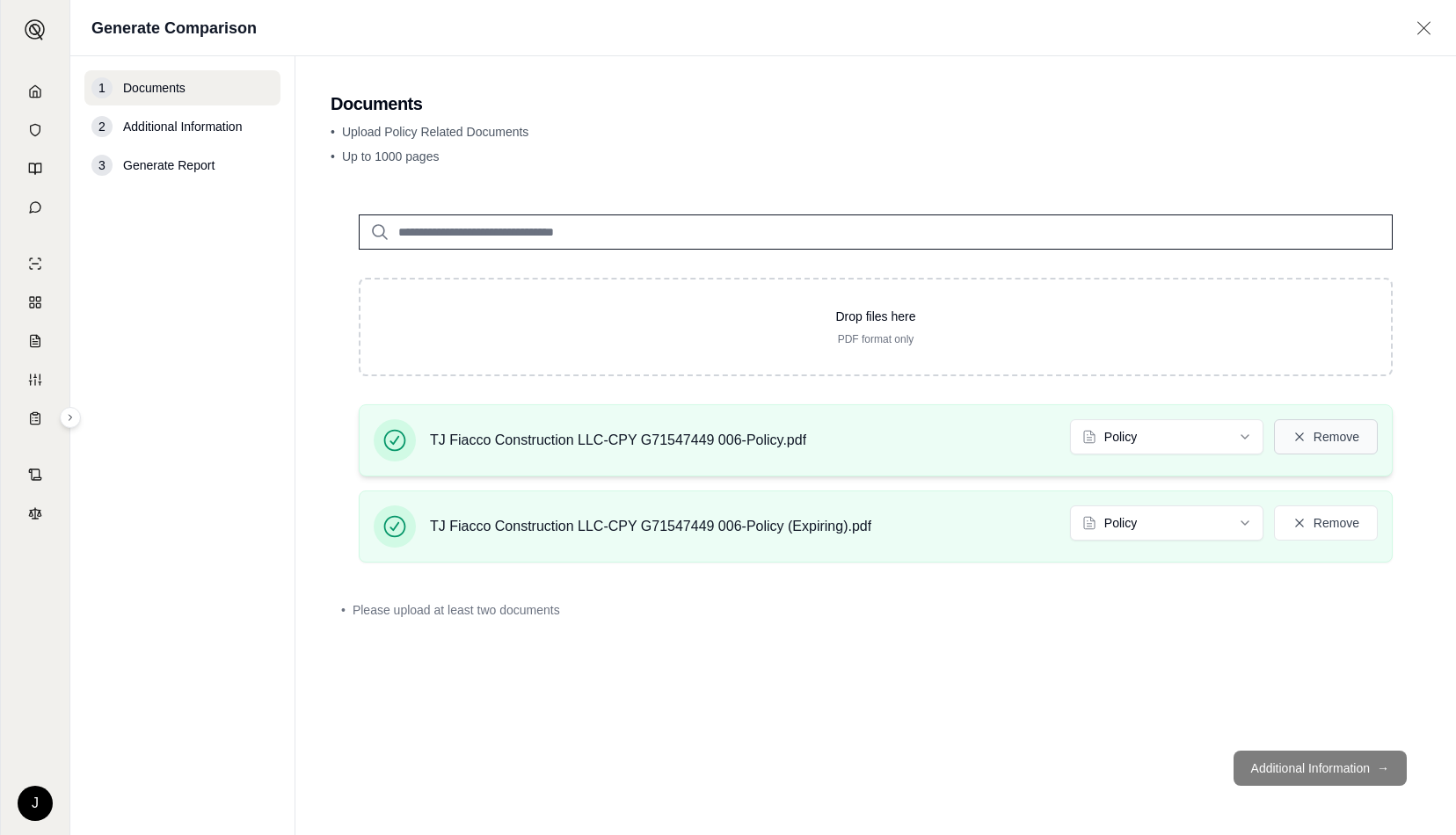 click on "Remove" at bounding box center [1326, 437] 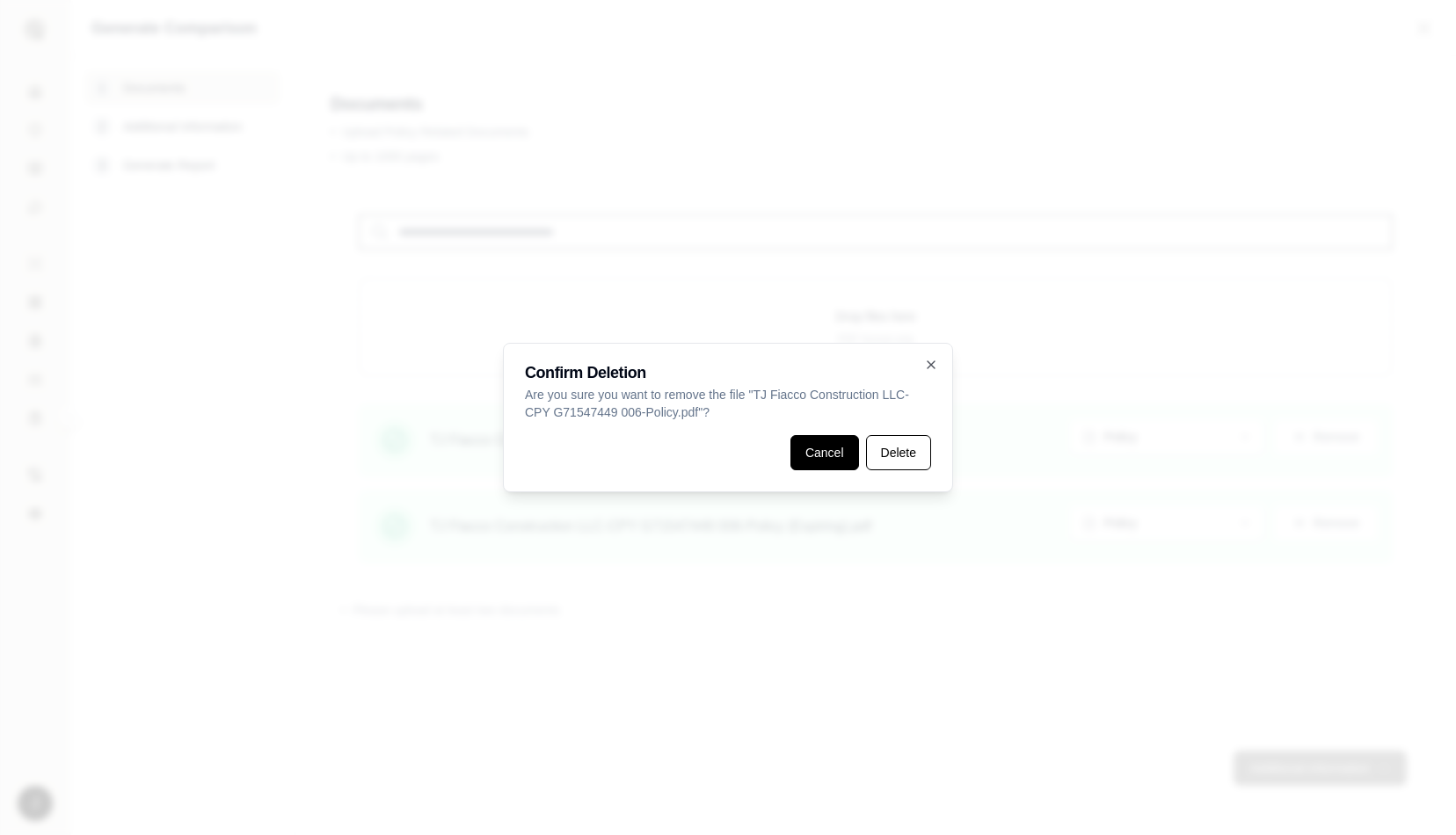 click on "Cancel" at bounding box center [825, 453] 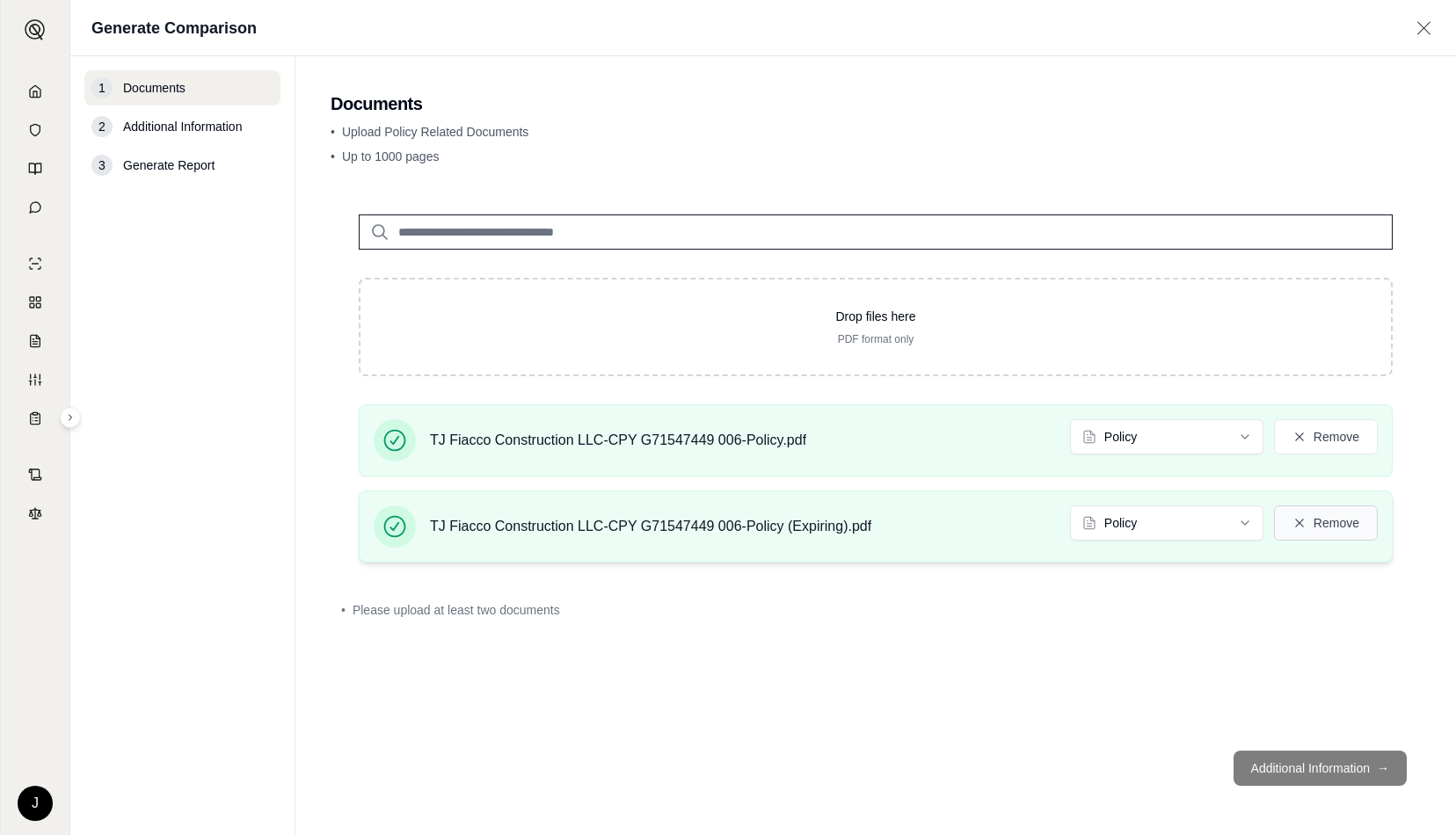 click on "Remove" at bounding box center (1326, 523) 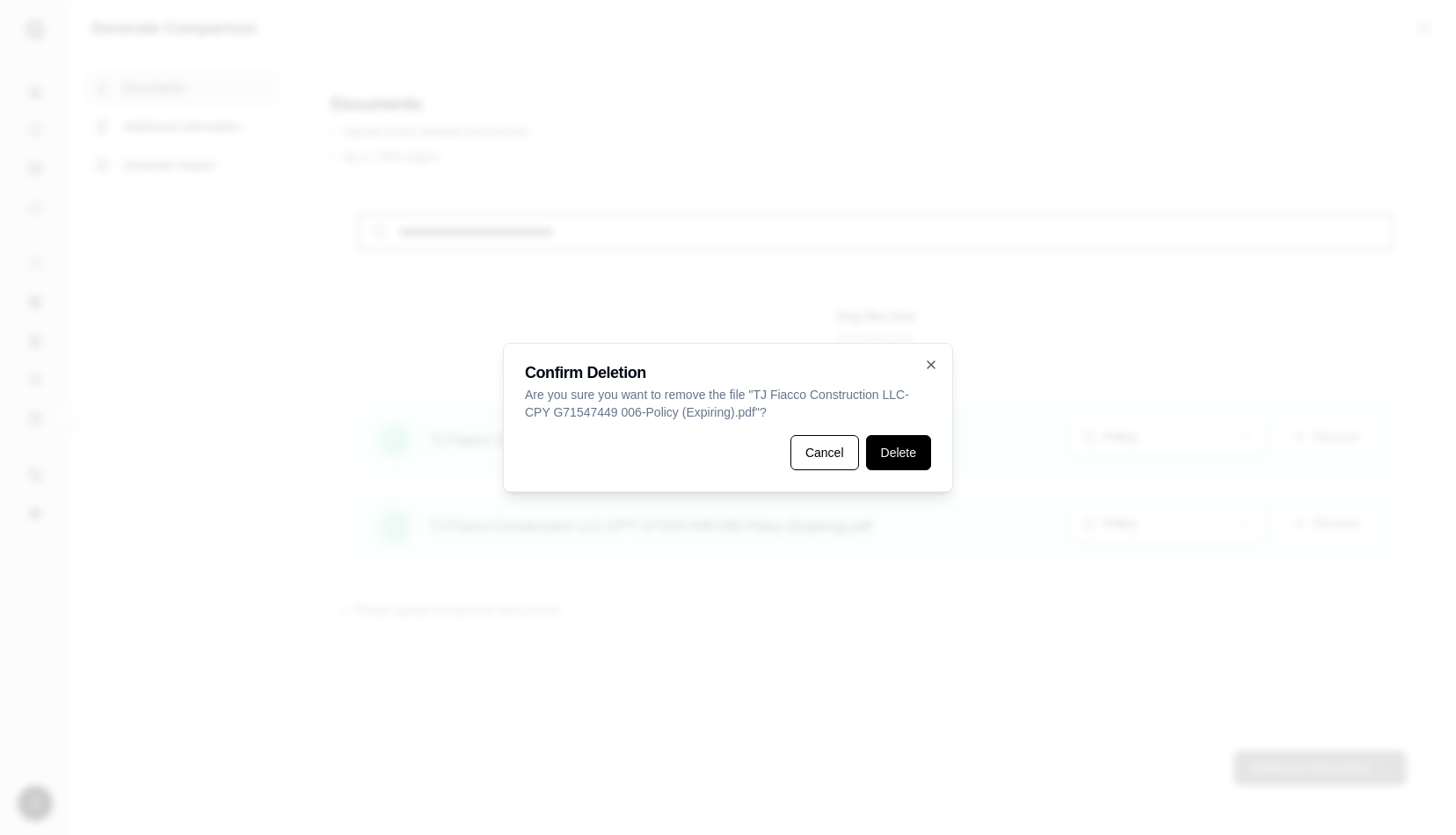 click on "Delete" at bounding box center (899, 453) 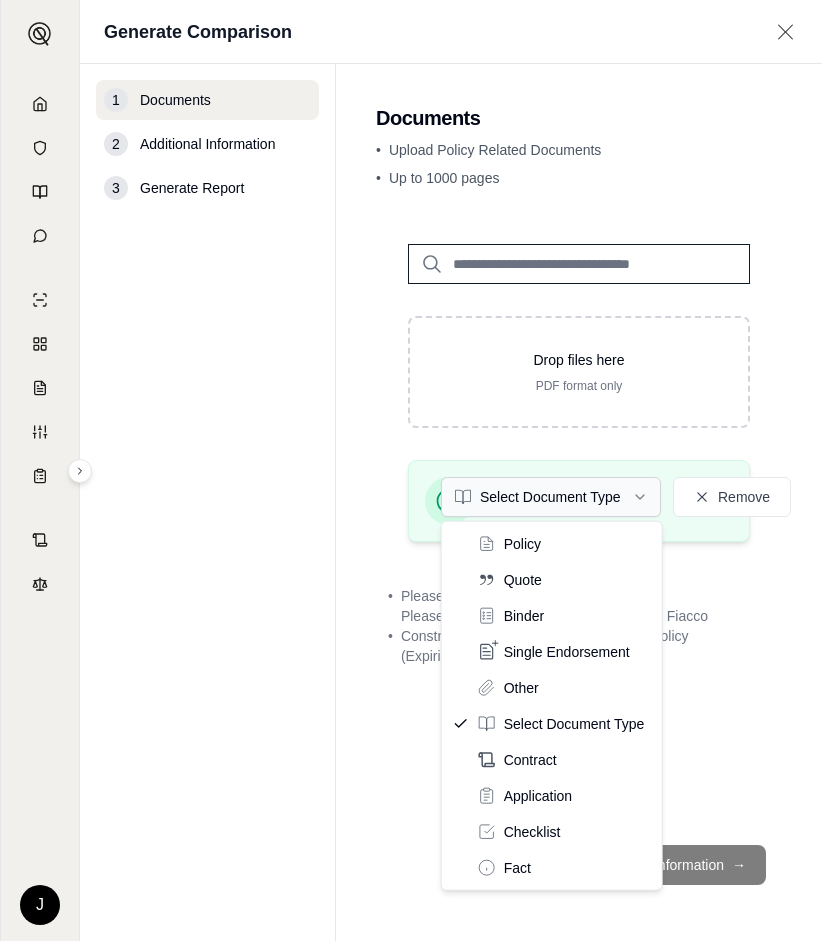 click on "J Generate Comparison 1 Documents 2 Additional Information 3 Generate Report Documents • Upload Policy Related Documents • Up to 1000 pages Drop files here PDF format only TJ Fiacco Construction LLC-CPY G71547449 006-Policy.pdf Select Document Type Remove • Please upload at least two documents • Please select valid document types for: TJ Fiacco Construction LLC-CPY G71547449 006-Policy (Expiring).pdf Additional Information →" at bounding box center (411, 470) 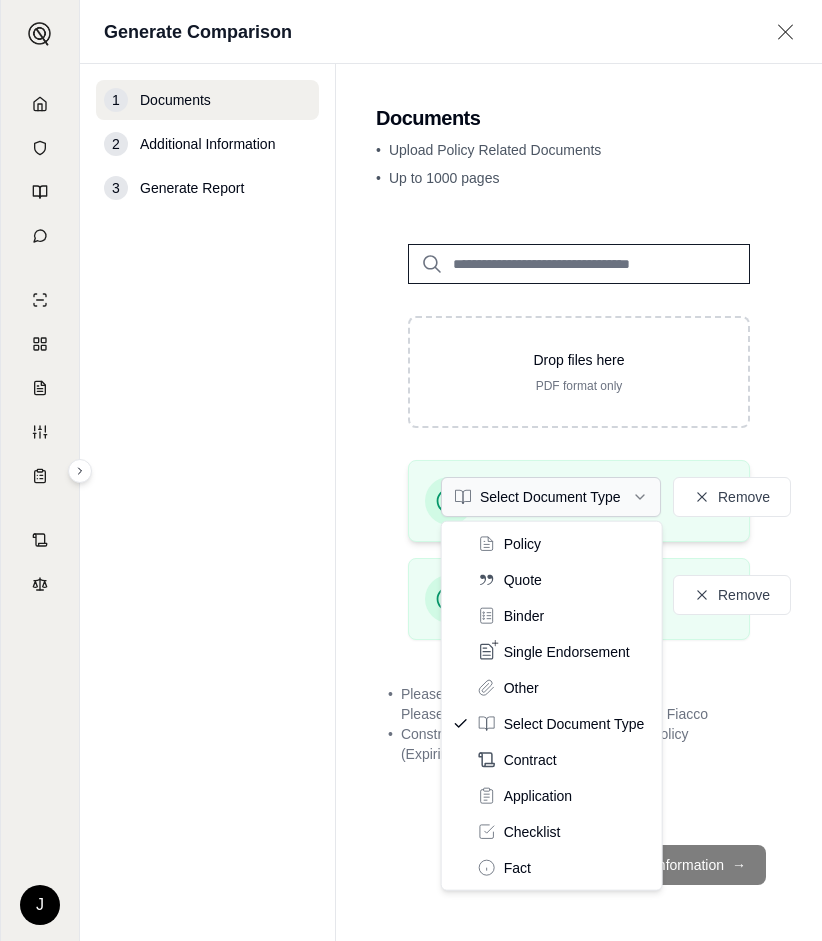 click on "J Generate Comparison 1 Documents 2 Additional Information 3 Generate Report Documents • Upload Policy Related Documents • Up to 1000 pages Drop files here PDF format only TJ Fiacco Construction LLC-CPY G71547449 006-Policy (Expiring).pdf Select Document Type Remove TJ Fiacco Construction LLC-CPY G71547449 006-Policy.pdf Policy Remove • Please upload at least two documents • Please select valid document types for: TJ Fiacco Construction LLC-CPY G71547449 006-Policy (Expiring).pdf Additional Information →
Policy Quote Binder Single Endorsement Other Select Document Type Contract Application Checklist Fact" at bounding box center (411, 470) 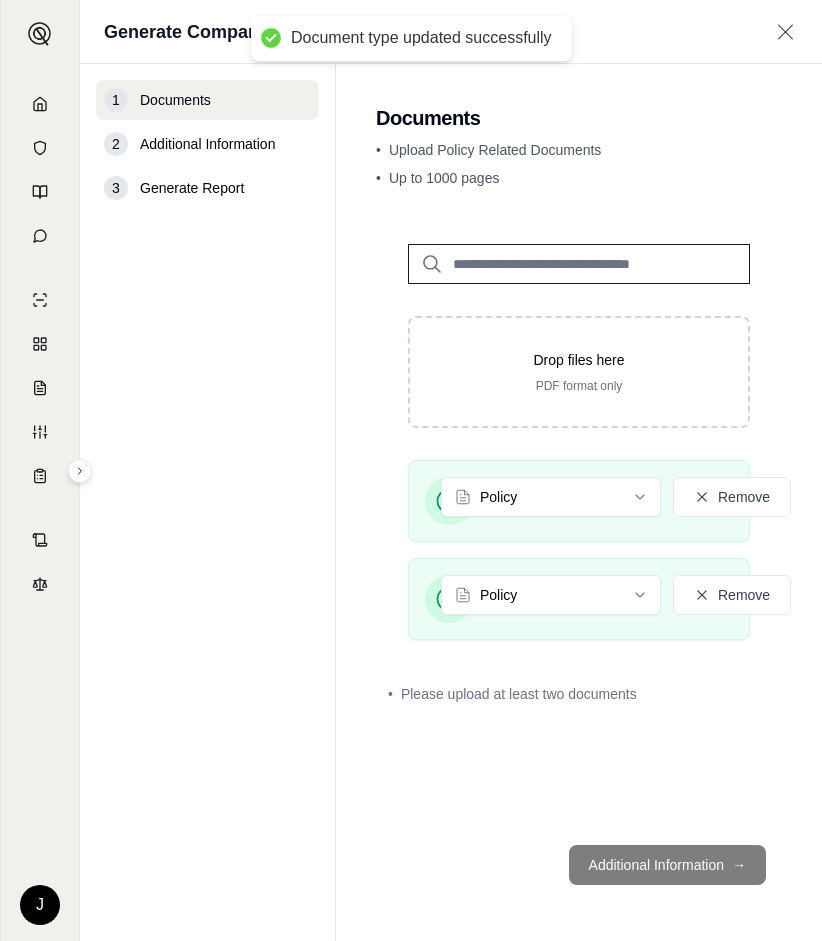 click on "Additional Information →" at bounding box center (579, 865) 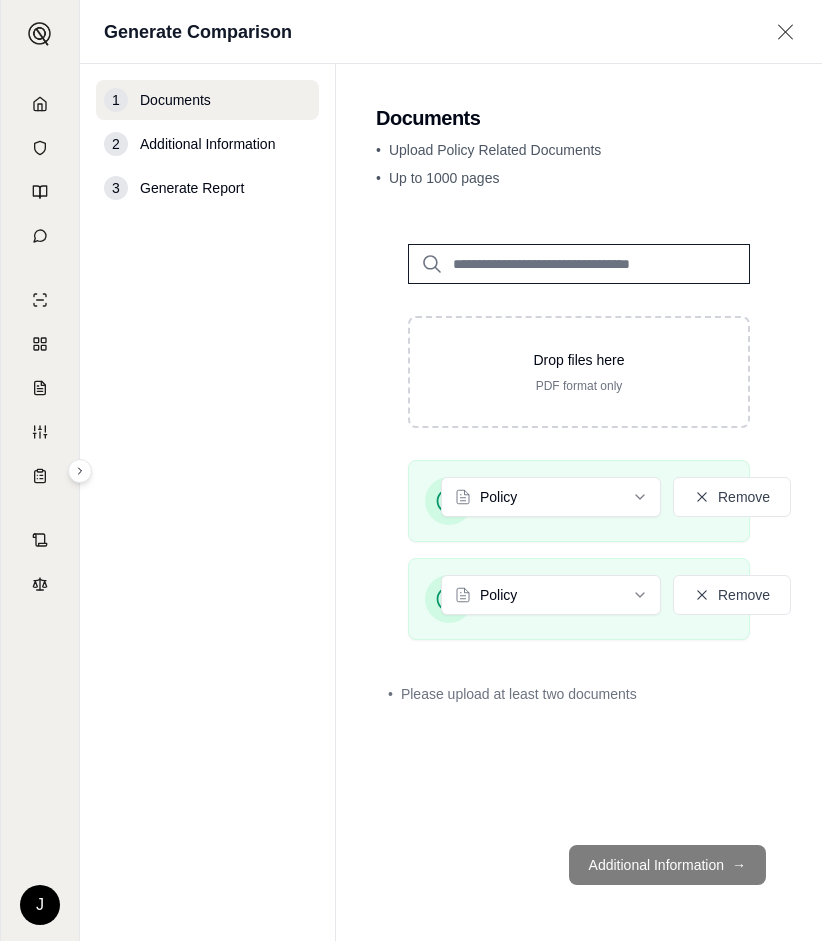 click on "Additional Information →" at bounding box center [579, 865] 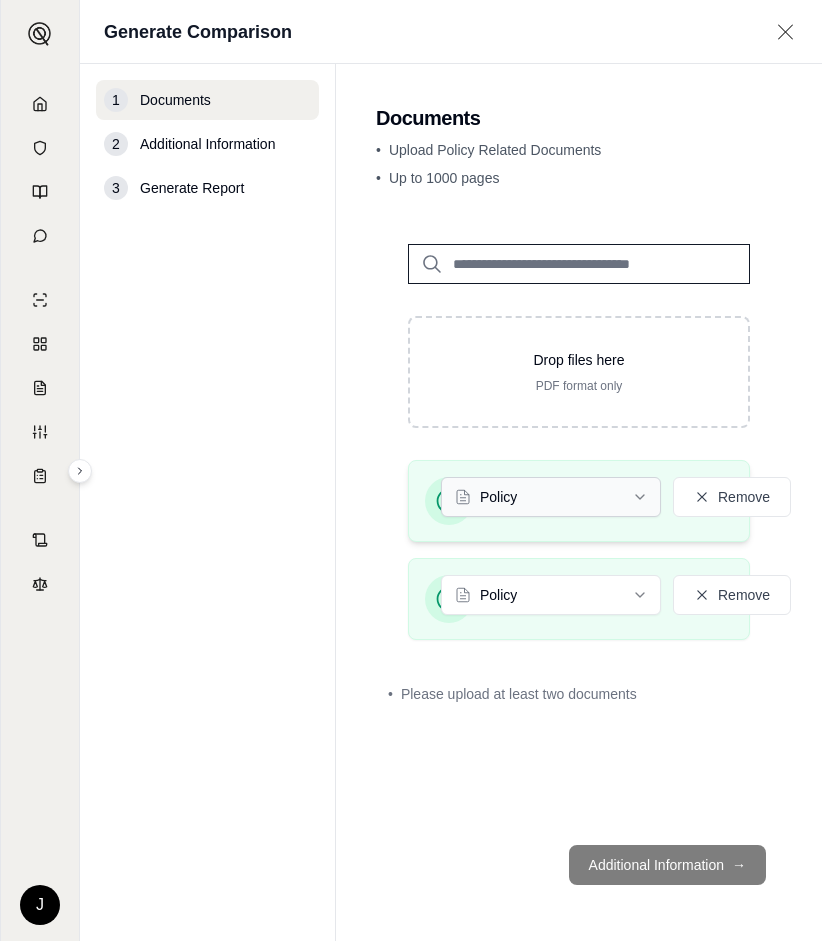 click on "J Generate Comparison 1 Documents 2 Additional Information 3 Generate Report Documents • Upload Policy Related Documents • Up to 1000 pages Drop files here PDF format only TJ Fiacco Construction LLC-CPY G71547449 006-Policy (Expiring).pdf Policy Remove TJ Fiacco Construction LLC-CPY G71547449 006-Policy.pdf Policy Remove • Please upload at least two documents Additional Information →" at bounding box center [411, 470] 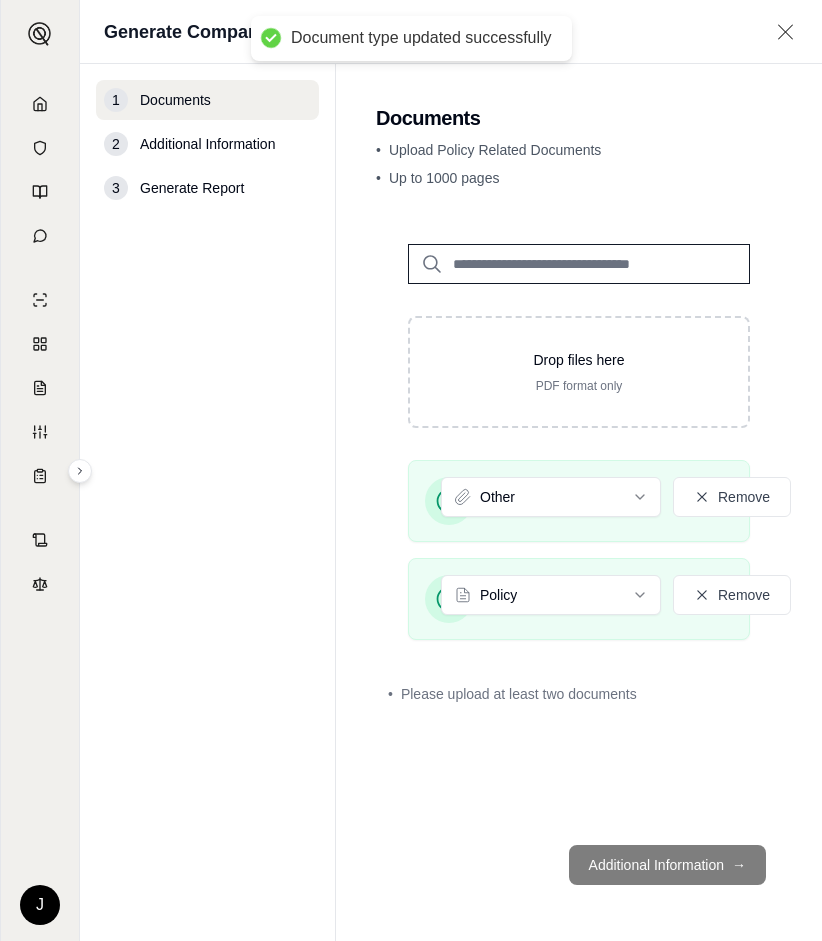 click on "Additional Information →" at bounding box center [579, 865] 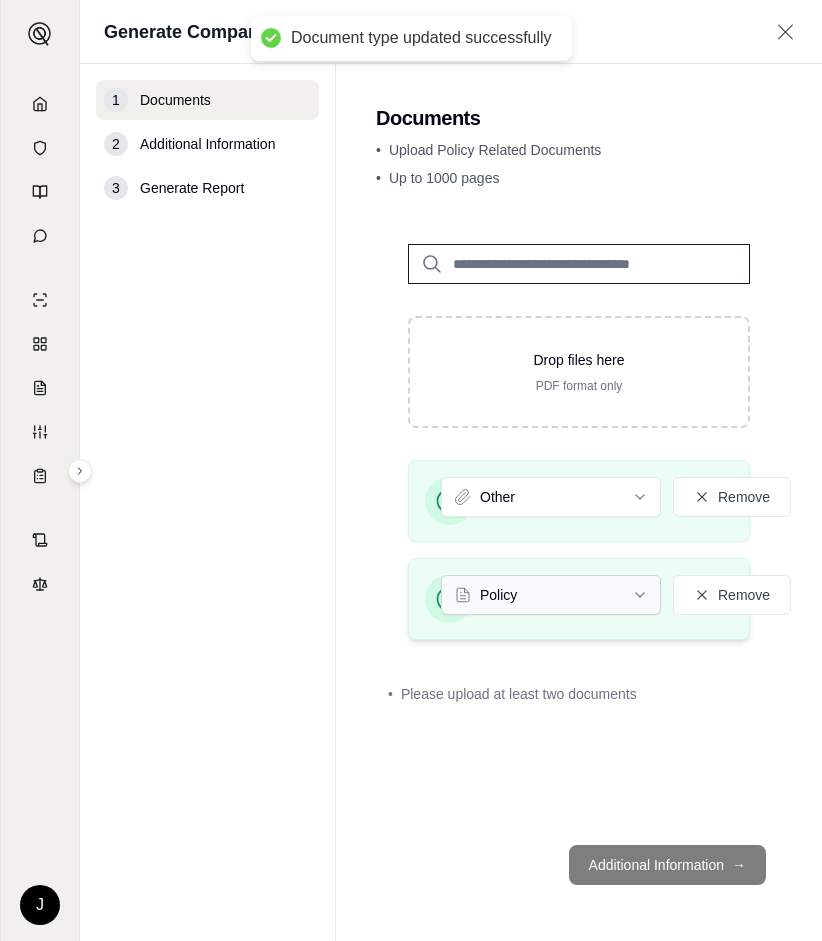 click on "Document type updated successfully J Generate Comparison 1 Documents 2 Additional Information 3 Generate Report Documents • Upload Policy Related Documents • Up to 1000 pages Drop files here PDF format only TJ Fiacco Construction LLC-CPY G71547449 006-Policy (Expiring).pdf Other Remove TJ Fiacco Construction LLC-CPY G71547449 006-Policy.pdf Policy Remove • Please upload at least two documents Additional Information →" at bounding box center (411, 470) 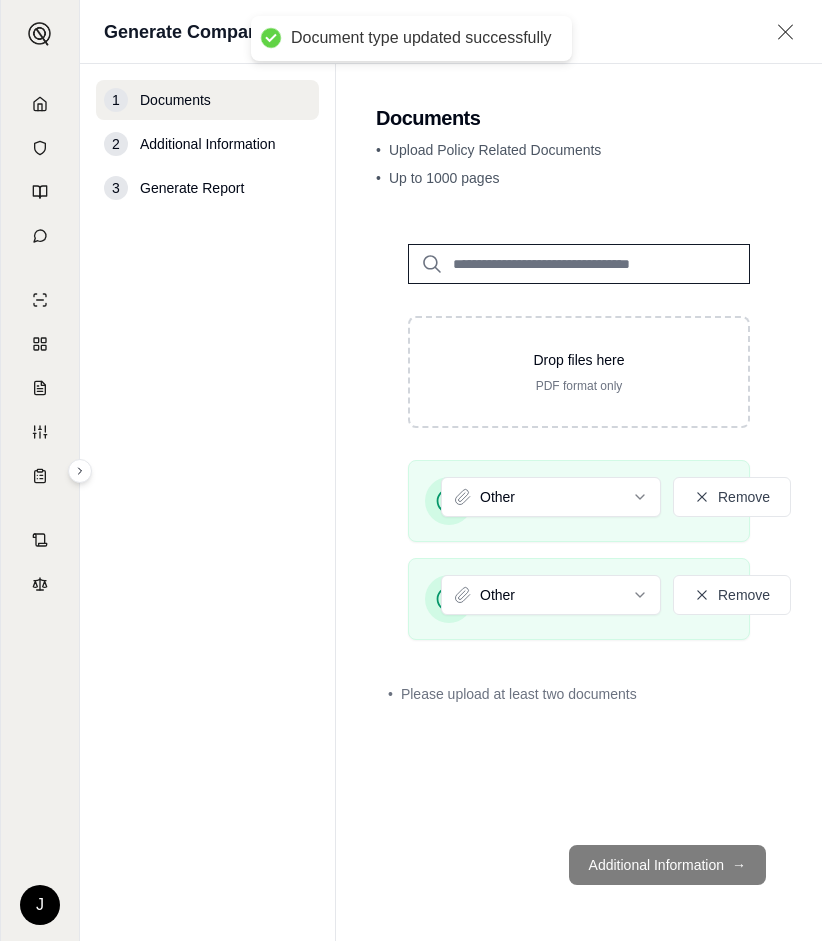 click on "Additional Information →" at bounding box center [579, 865] 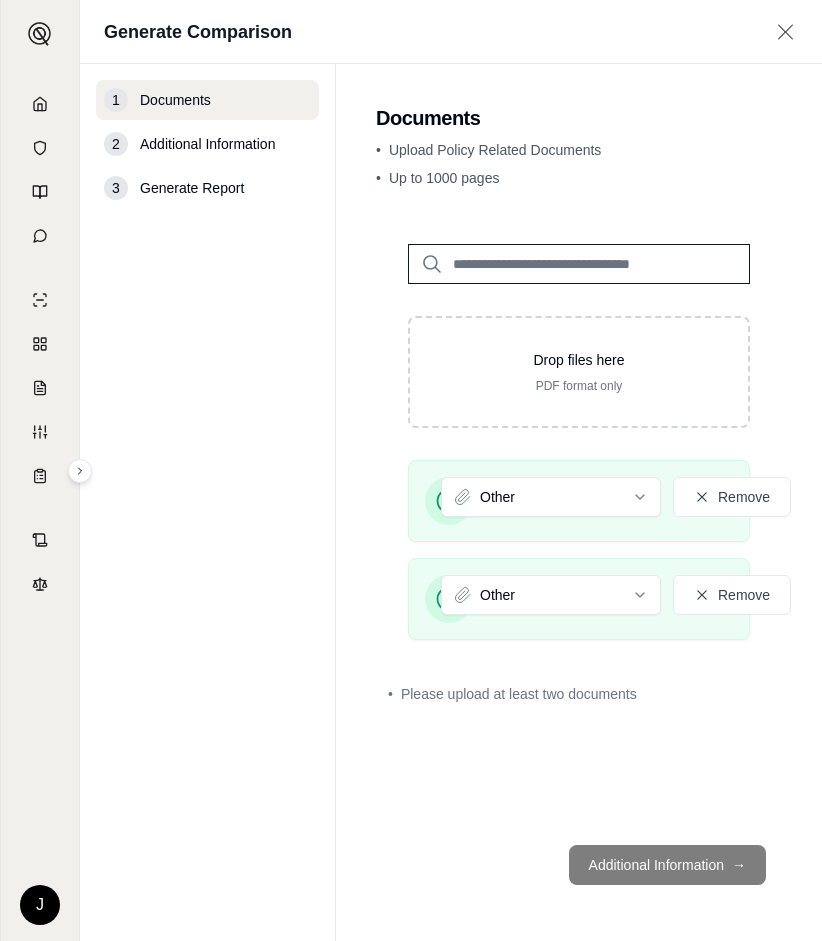 click on "Additional Information →" at bounding box center [579, 865] 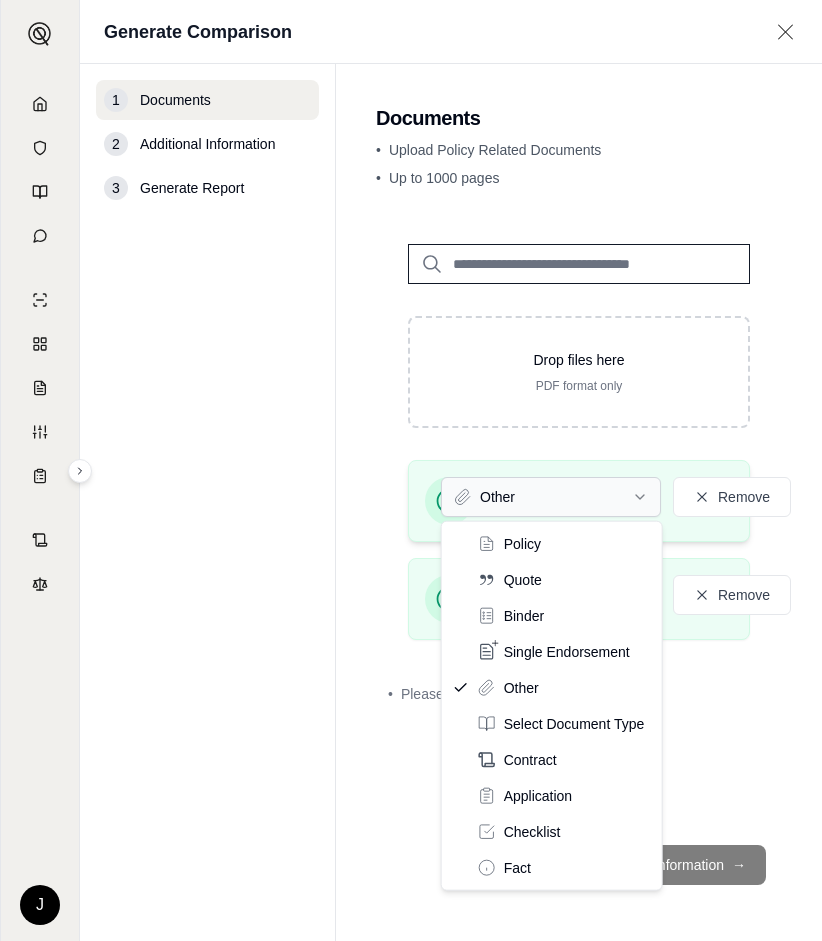 click on "J Generate Comparison 1 Documents 2 Additional Information 3 Generate Report Documents • Upload Policy Related Documents • Up to 1000 pages Drop files here PDF format only TJ Fiacco Construction LLC-CPY G71547449 006-Policy (Expiring).pdf Other Remove TJ Fiacco Construction LLC-CPY G71547449 006-Policy.pdf Other Remove • Please upload at least two documents Additional Information →
Policy Quote Binder Single Endorsement Other Select Document Type Contract Application Checklist Fact" at bounding box center (411, 470) 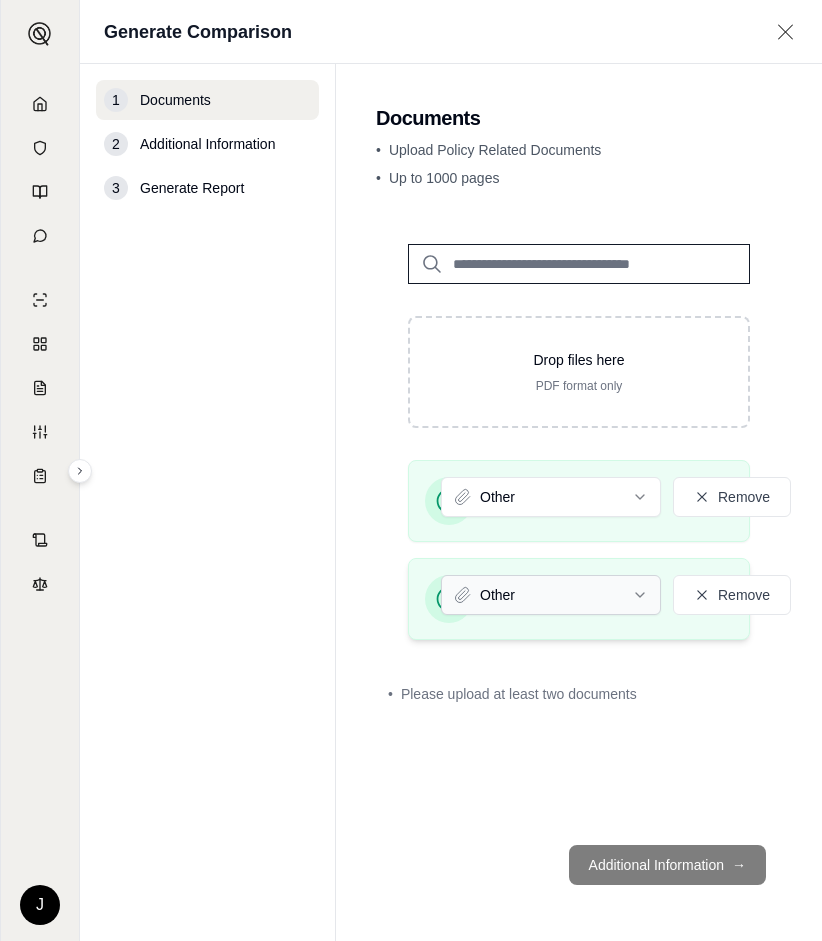 click on "J Generate Comparison 1 Documents 2 Additional Information 3 Generate Report Documents • Upload Policy Related Documents • Up to 1000 pages Drop files here PDF format only TJ Fiacco Construction LLC-CPY G71547449 006-Policy (Expiring).pdf Other Remove TJ Fiacco Construction LLC-CPY G71547449 006-Policy.pdf Other Remove • Please upload at least two documents Additional Information →" at bounding box center [411, 470] 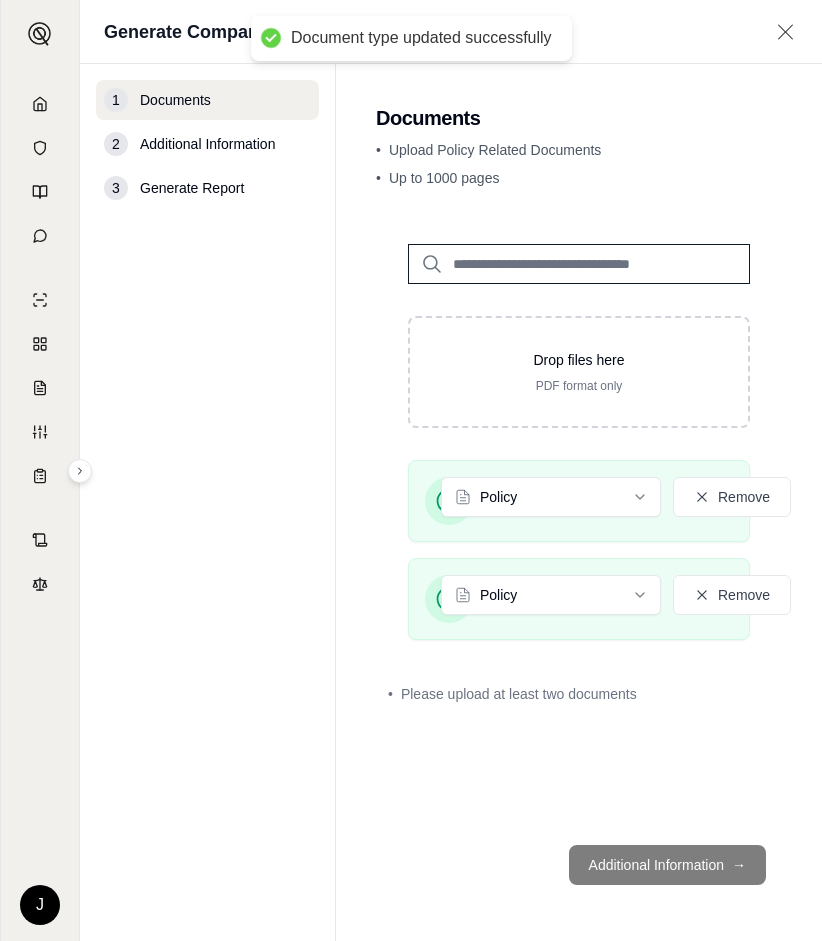 click on "Additional Information →" at bounding box center [579, 865] 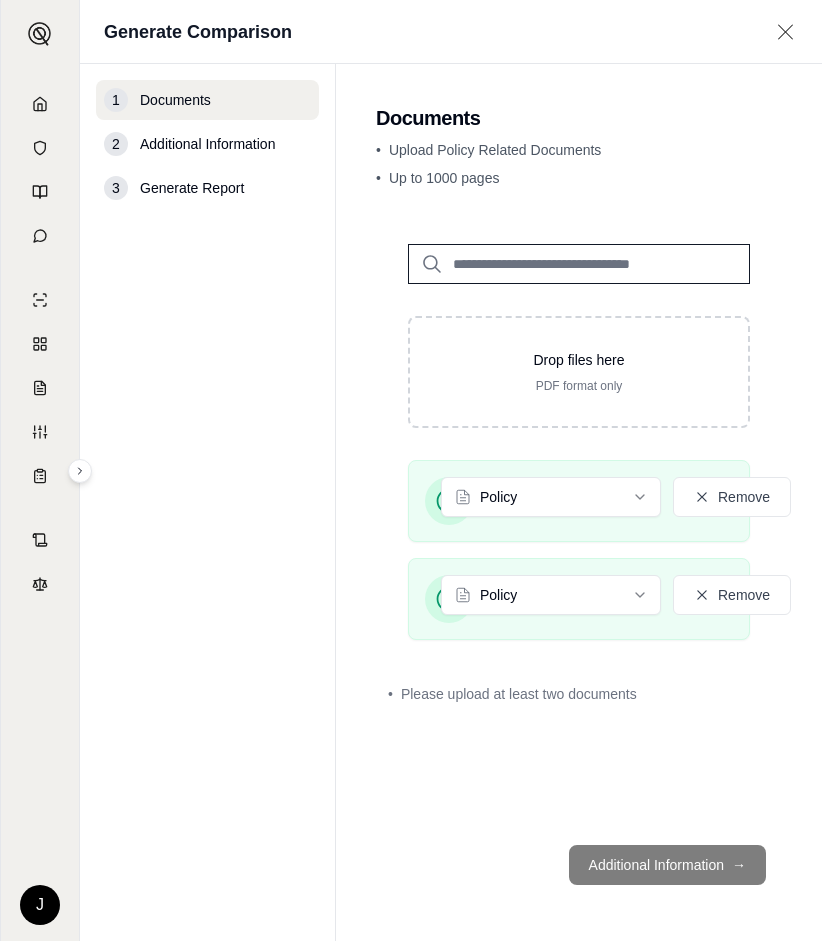 click on "Additional Information →" at bounding box center [579, 865] 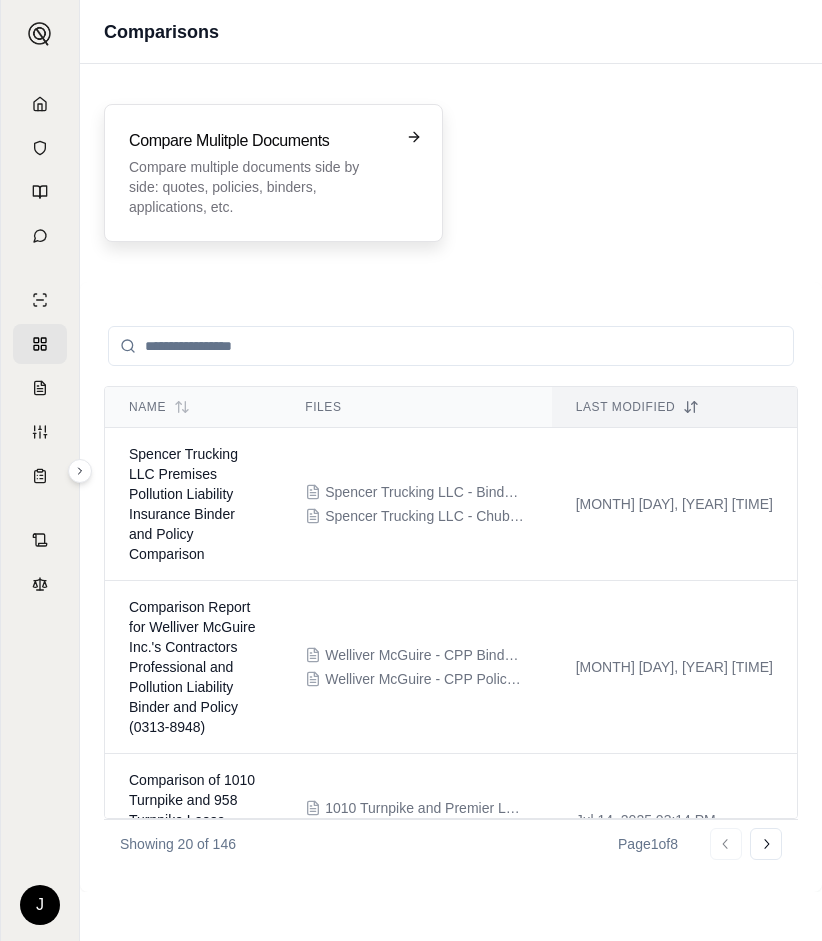 click on "Compare Mulitple Documents Compare multiple documents side by side: quotes, policies, binders, applications, etc." at bounding box center [273, 173] 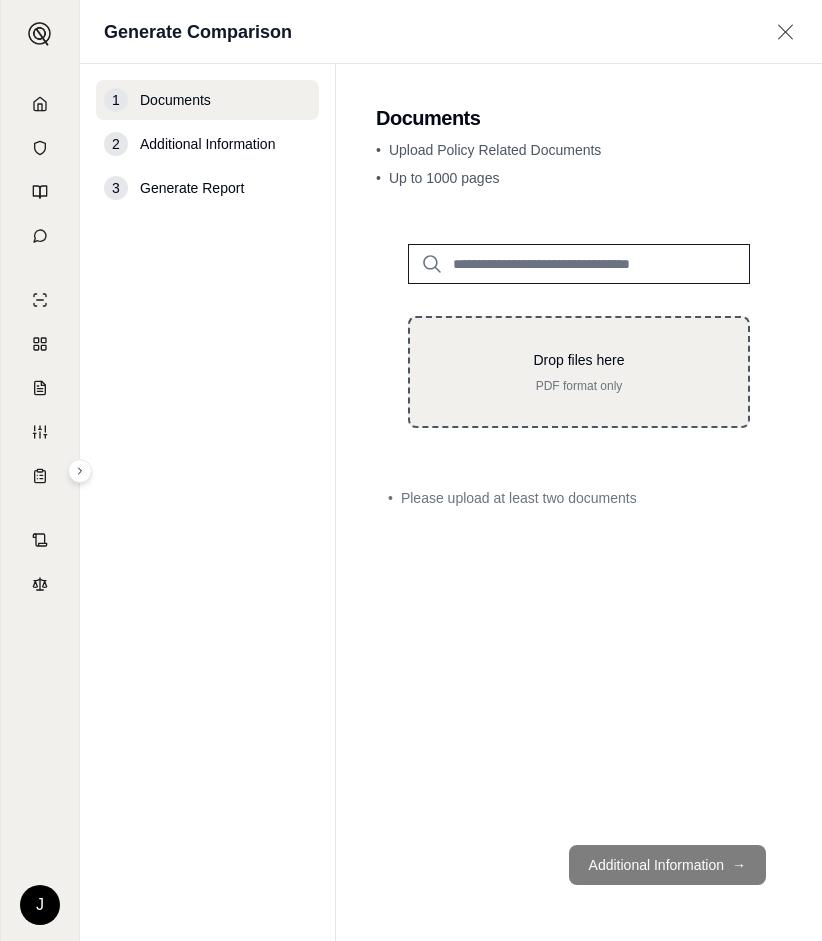 click on "PDF format only" at bounding box center (579, 386) 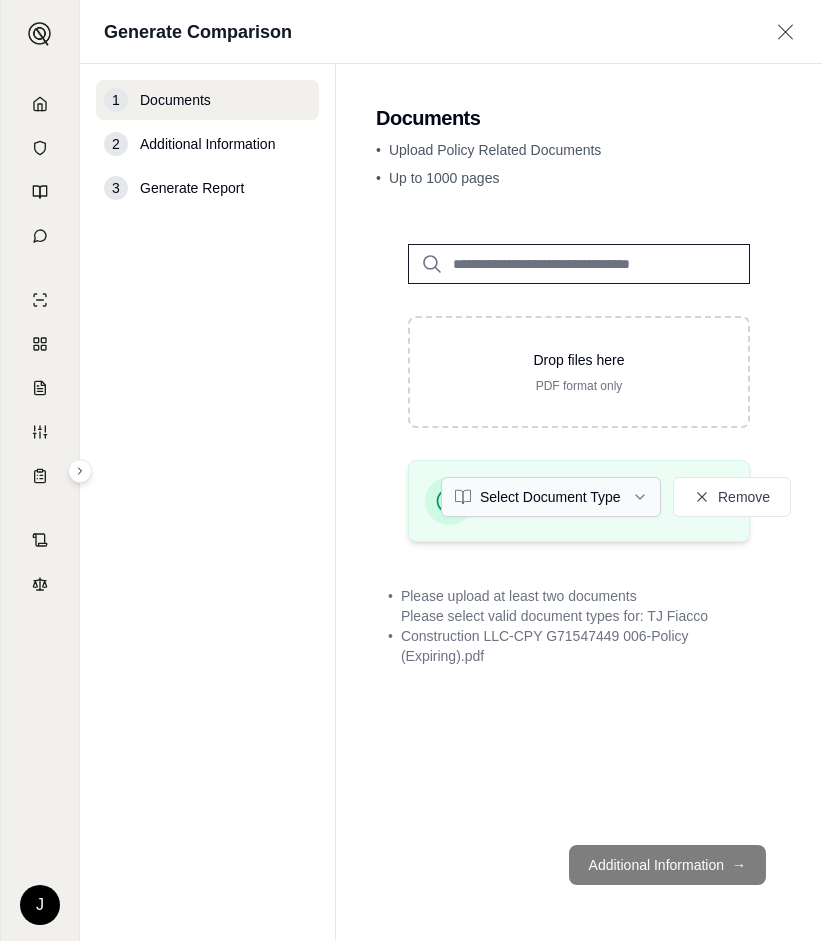 click on "J Generate Comparison 1 Documents 2 Additional Information 3 Generate Report Documents • Upload Policy Related Documents • Up to 1000 pages Drop files here PDF format only TJ Fiacco Construction LLC-CPY G71547449 006-Policy (Expiring).pdf Select Document Type Remove • Please upload at least two documents • Please select valid document types for: TJ Fiacco Construction LLC-CPY G71547449 006-Policy (Expiring).pdf Additional Information →" at bounding box center [411, 470] 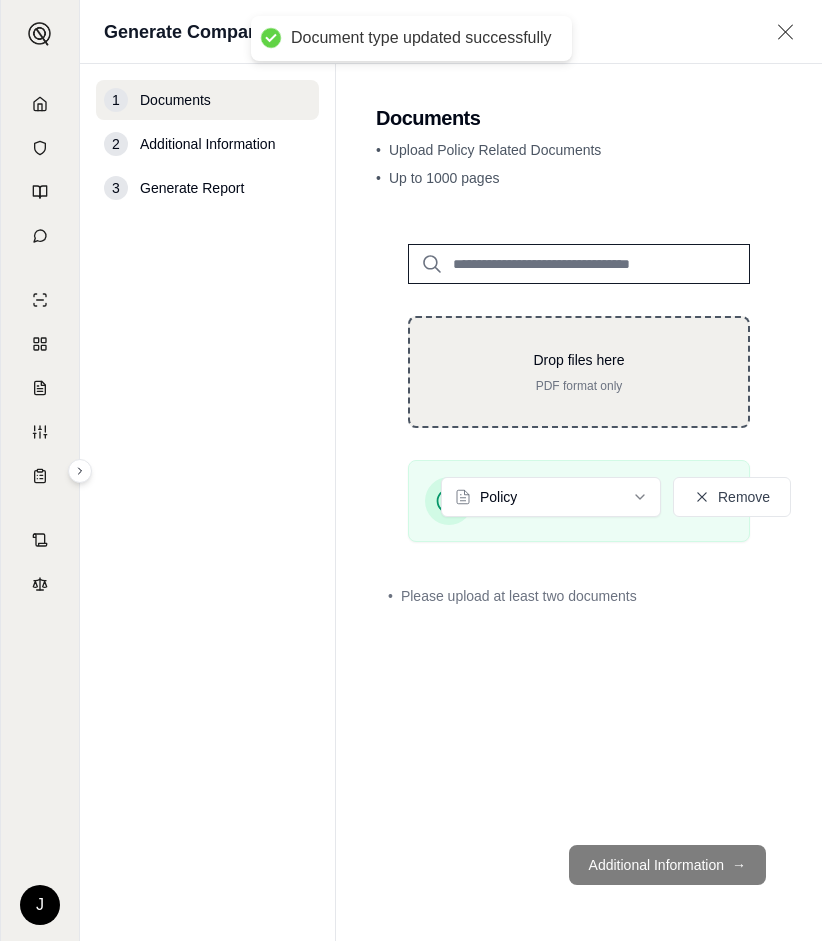 click on "Drop files here" at bounding box center [579, 360] 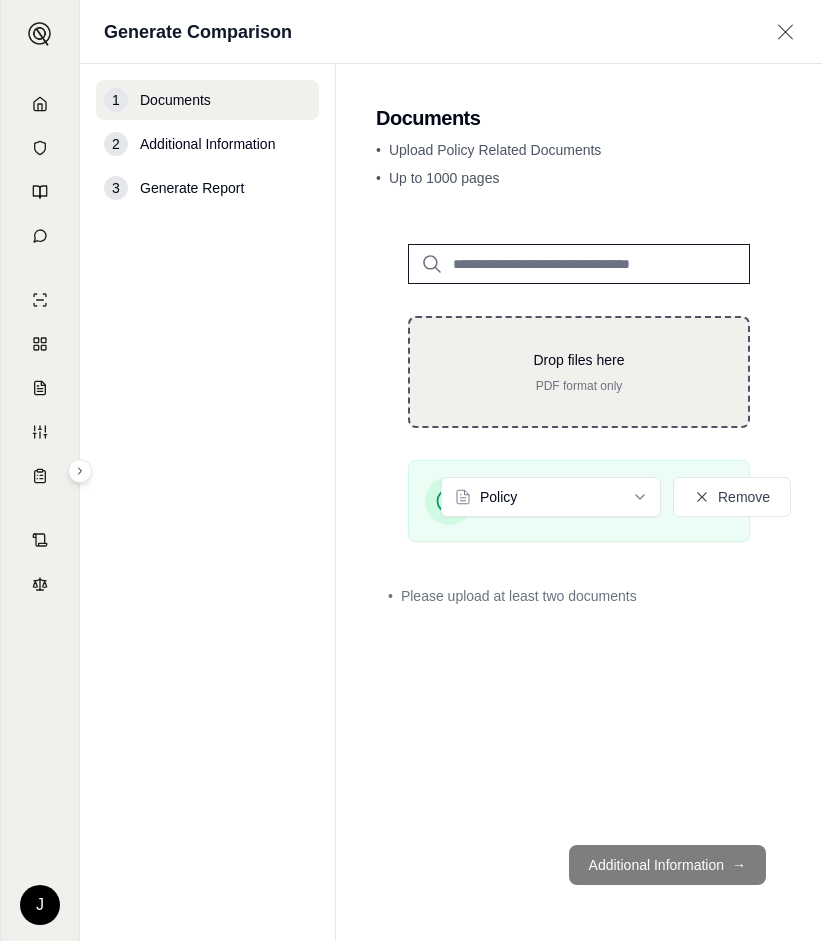 type on "**********" 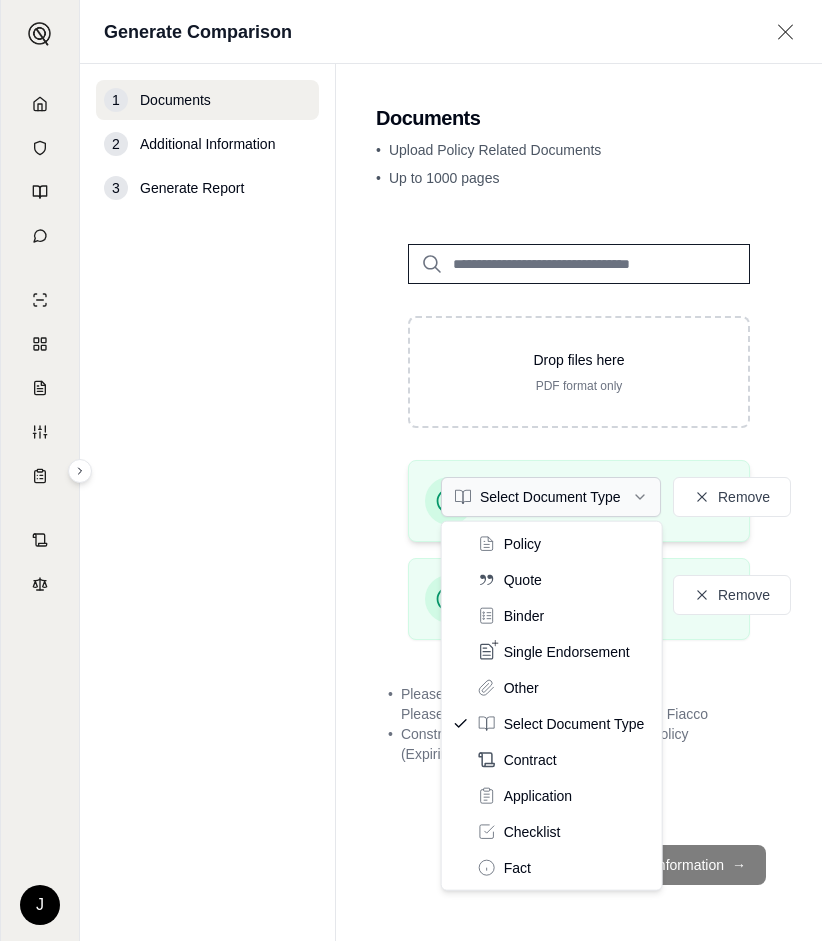 click on "J Generate Comparison 1 Documents 2 Additional Information 3 Generate Report Documents • Upload Policy Related Documents • Up to 1000 pages Drop files here PDF format only TJ Fiacco Construction LLC-CPY G71547449 006-Policy.pdf Select Document Type Remove TJ Fiacco Construction LLC-CPY G71547449 006-Policy (Expiring).pdf Policy Remove • Please upload at least two documents • Please select valid document types for: TJ Fiacco Construction LLC-CPY G71547449 006-Policy (Expiring).pdf Additional Information →
Policy Quote Binder Single Endorsement Other Select Document Type Contract Application Checklist Fact" at bounding box center [411, 470] 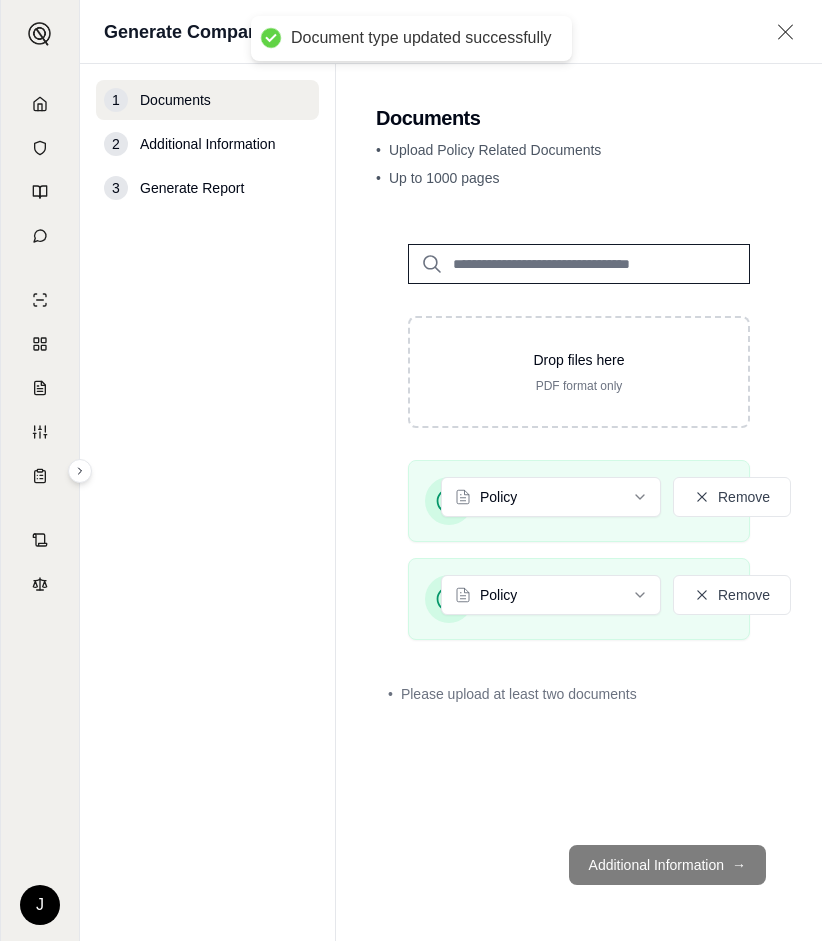 click on "Additional Information →" at bounding box center (579, 865) 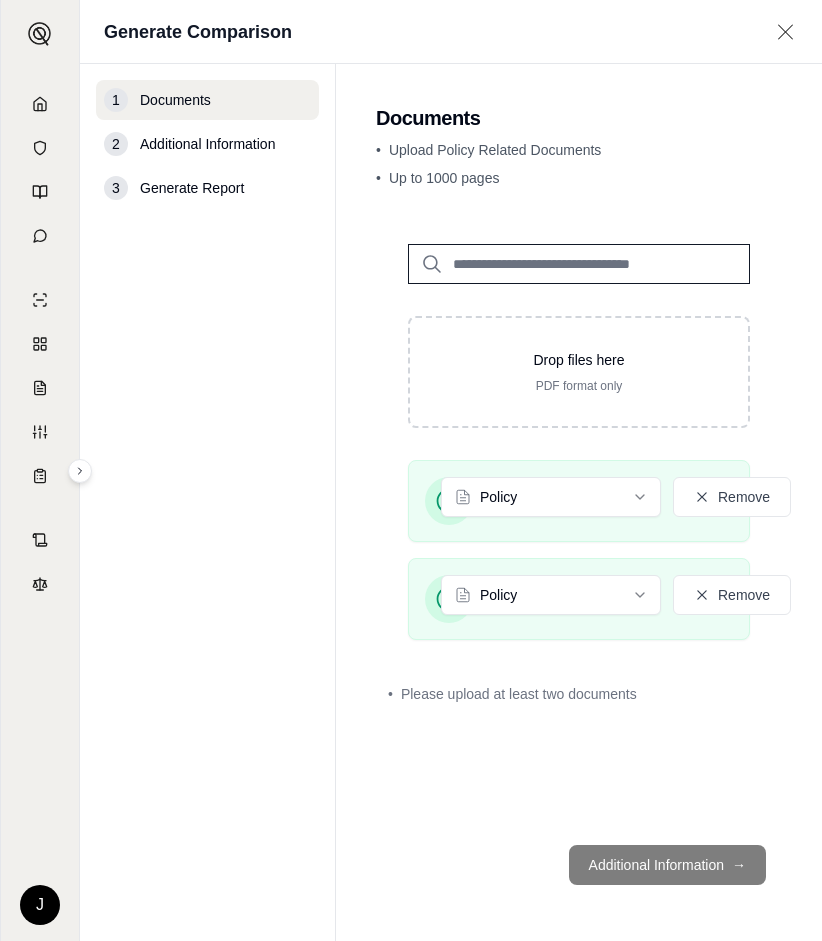 click on "Additional Information →" at bounding box center [579, 865] 